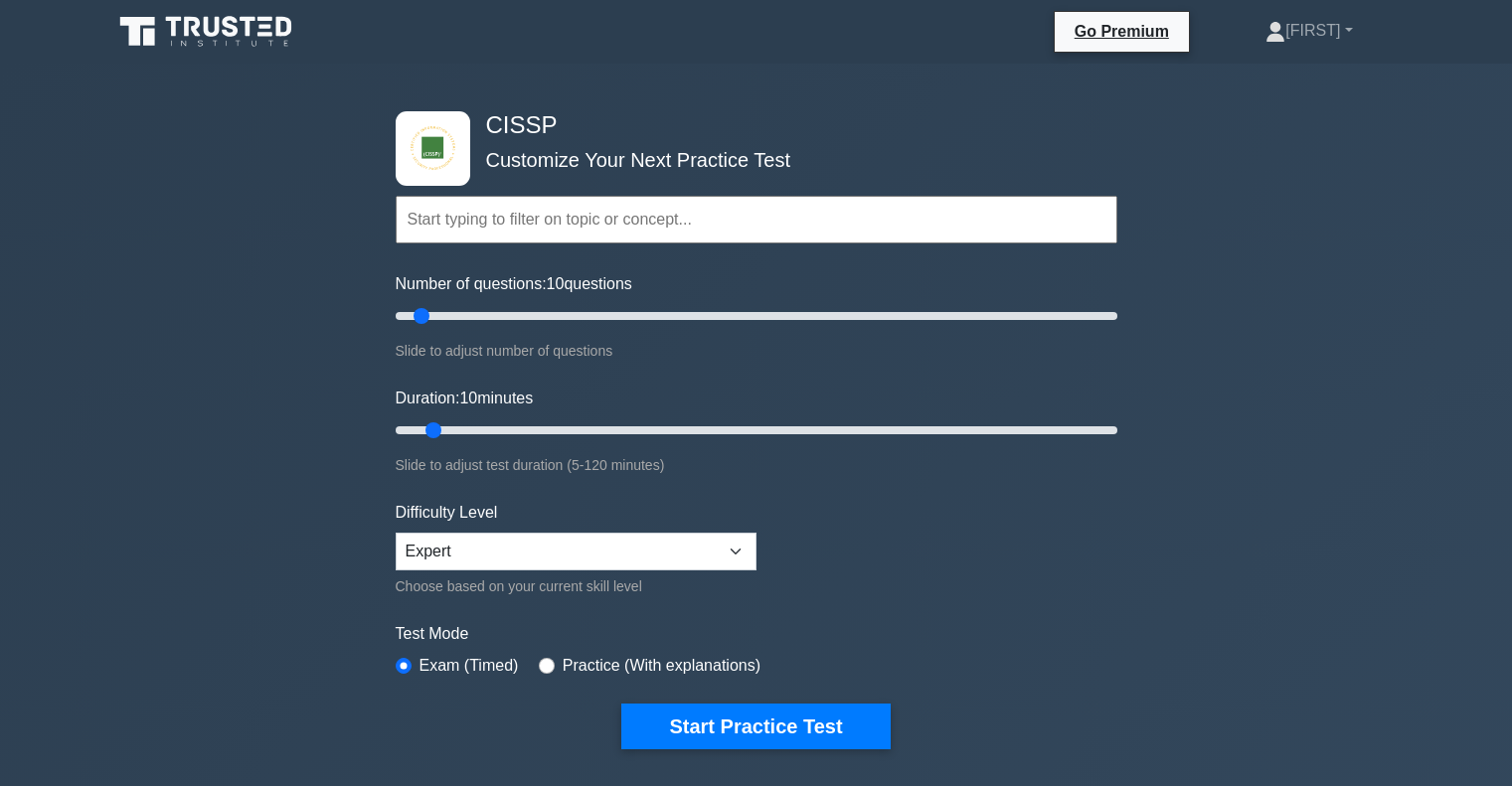 scroll, scrollTop: 0, scrollLeft: 0, axis: both 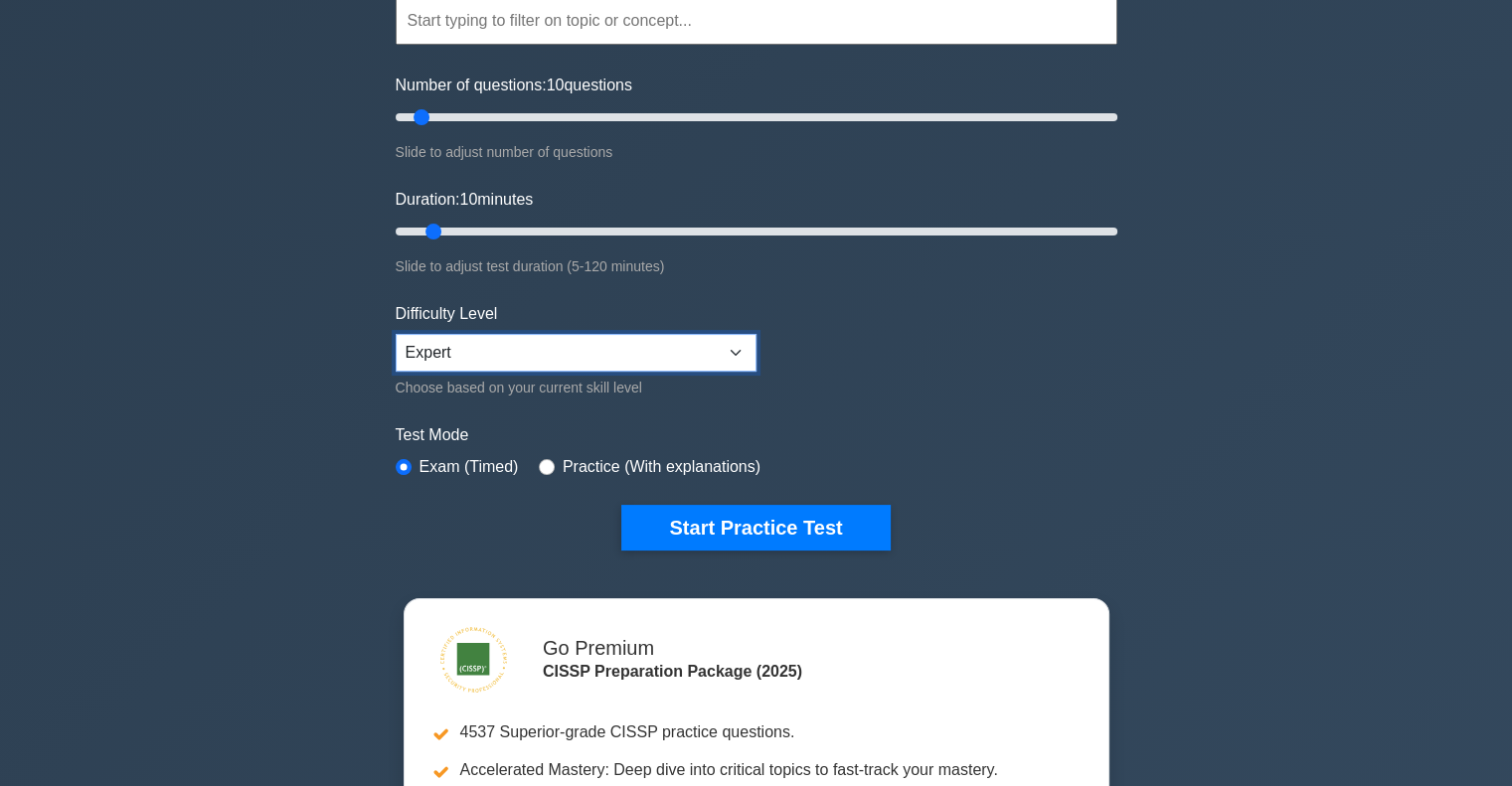 click on "Beginner
Intermediate
Expert" at bounding box center (576, 353) 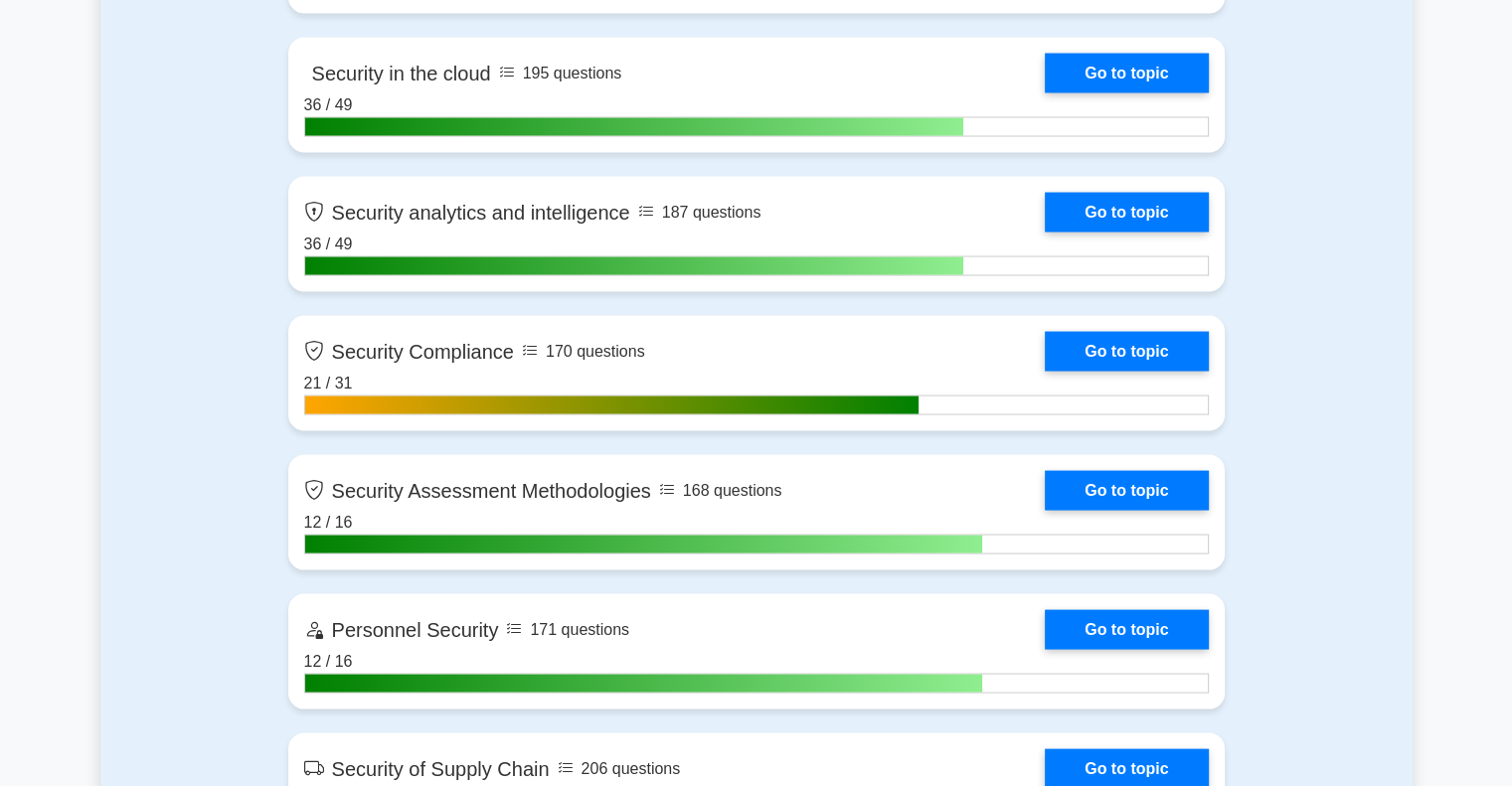 scroll, scrollTop: 3776, scrollLeft: 0, axis: vertical 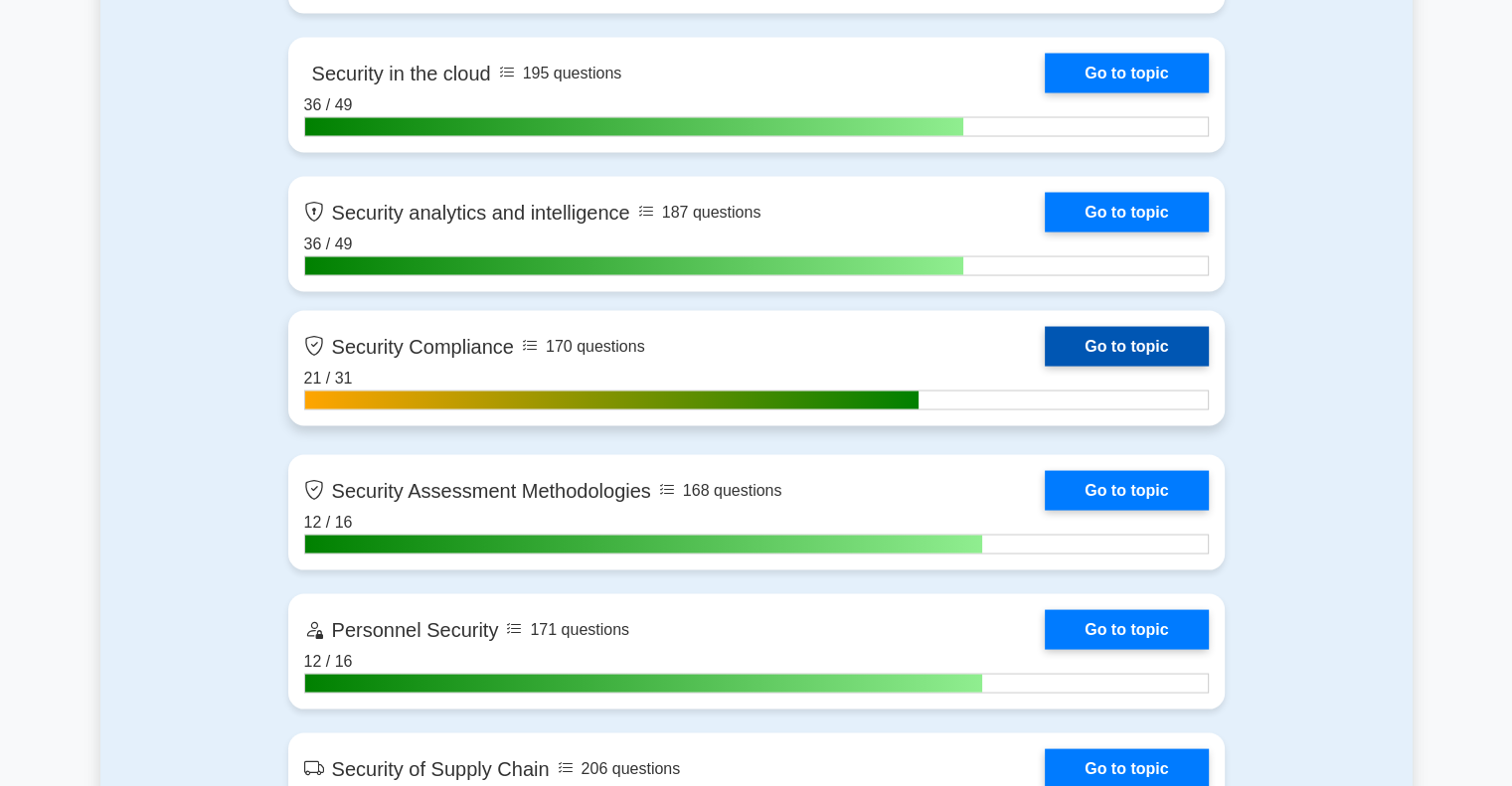click on "Go to topic" at bounding box center (1126, 346) 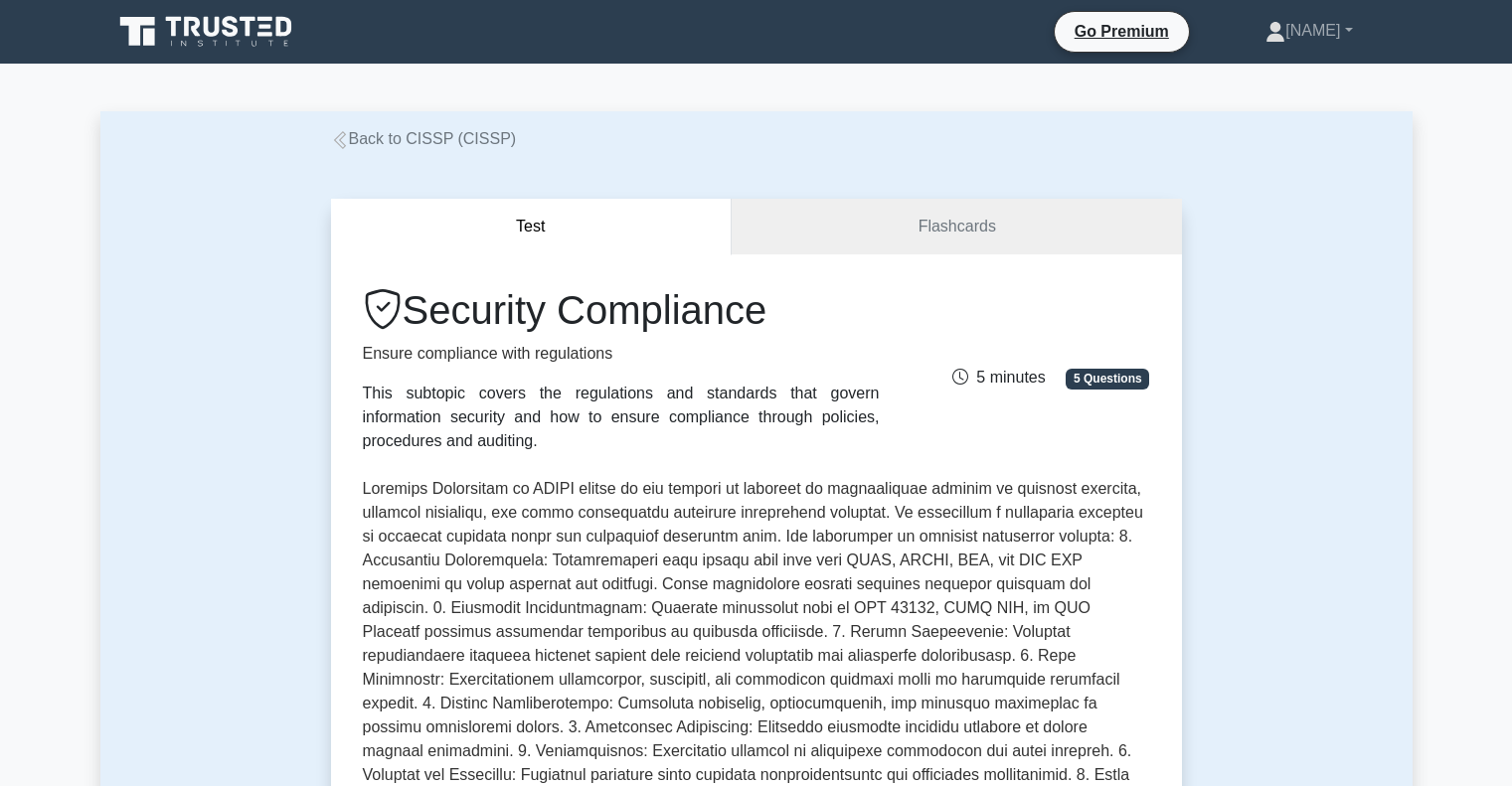 scroll, scrollTop: 0, scrollLeft: 0, axis: both 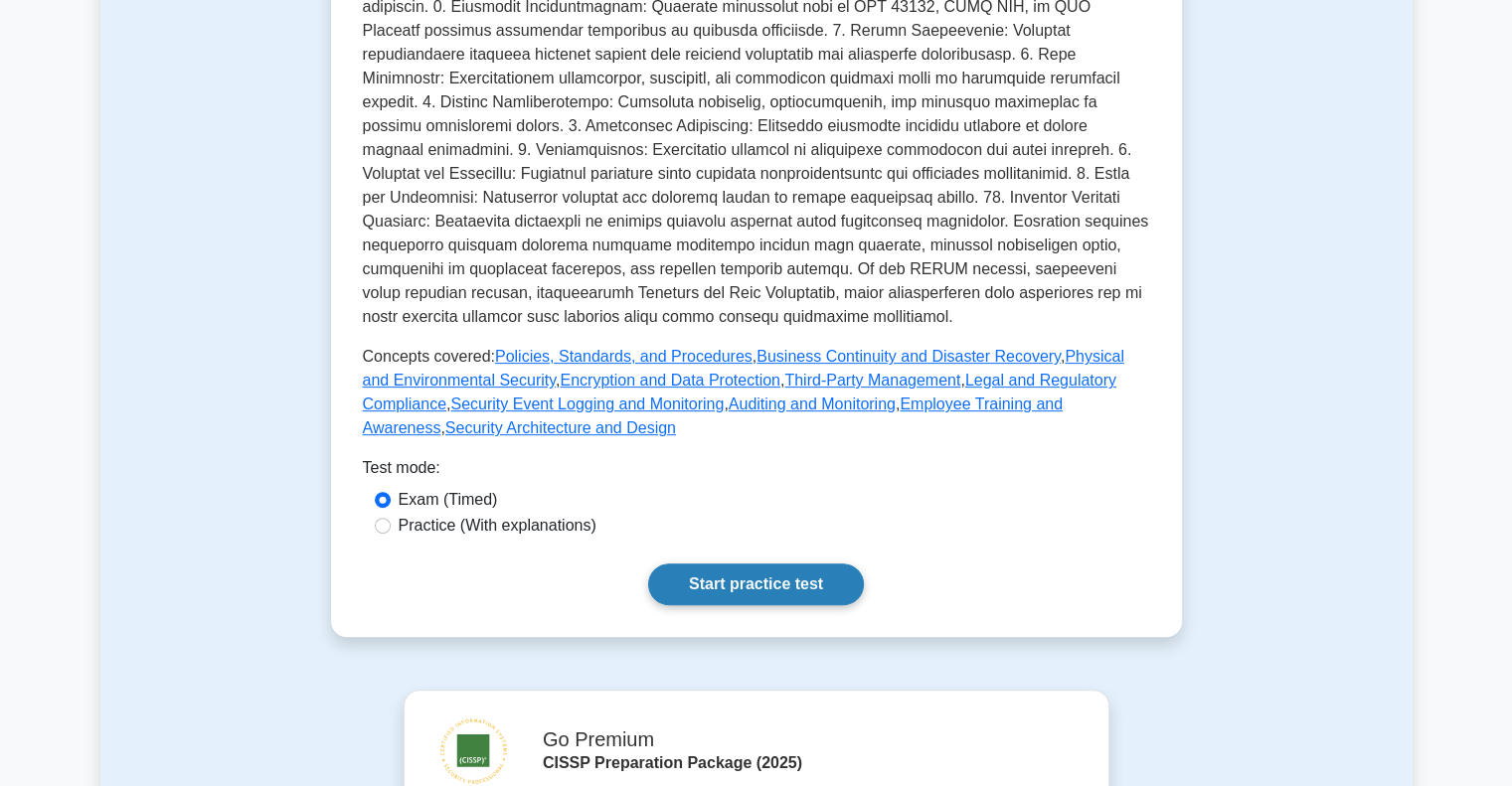 drag, startPoint x: 754, startPoint y: 577, endPoint x: 671, endPoint y: 580, distance: 83.0542 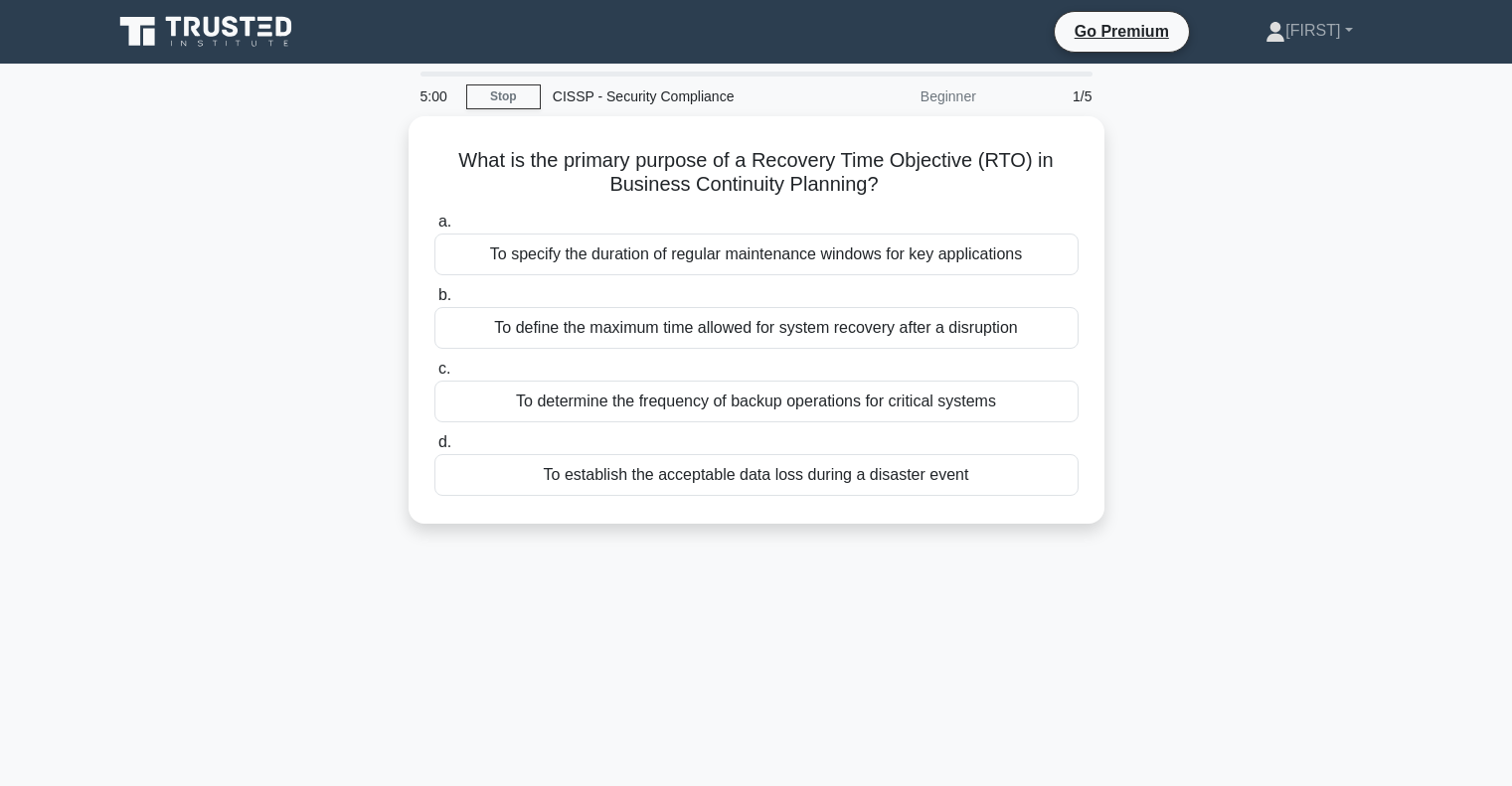 scroll, scrollTop: 0, scrollLeft: 0, axis: both 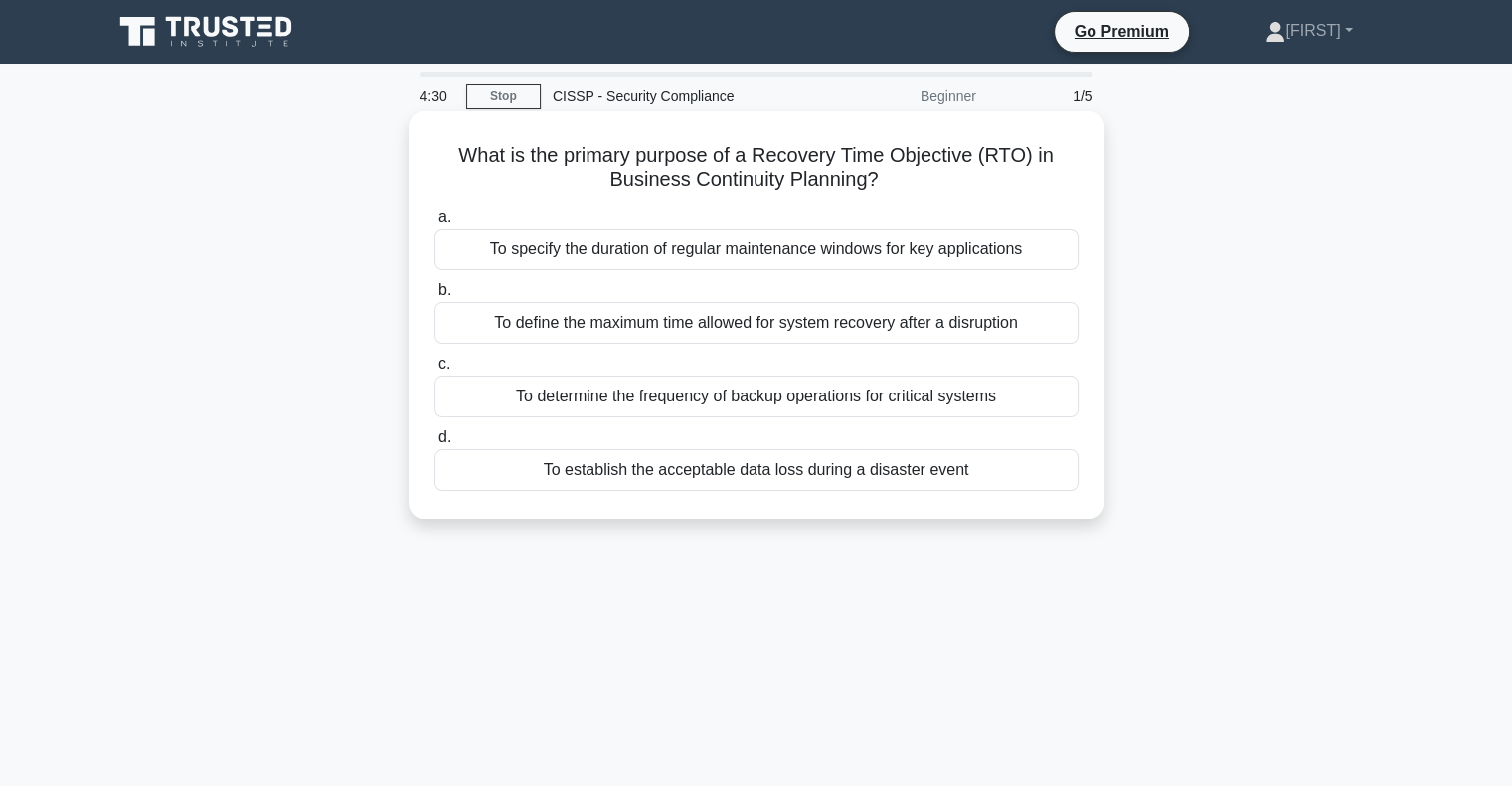 click on "To define the maximum time allowed for system recovery after a disruption" at bounding box center (756, 323) 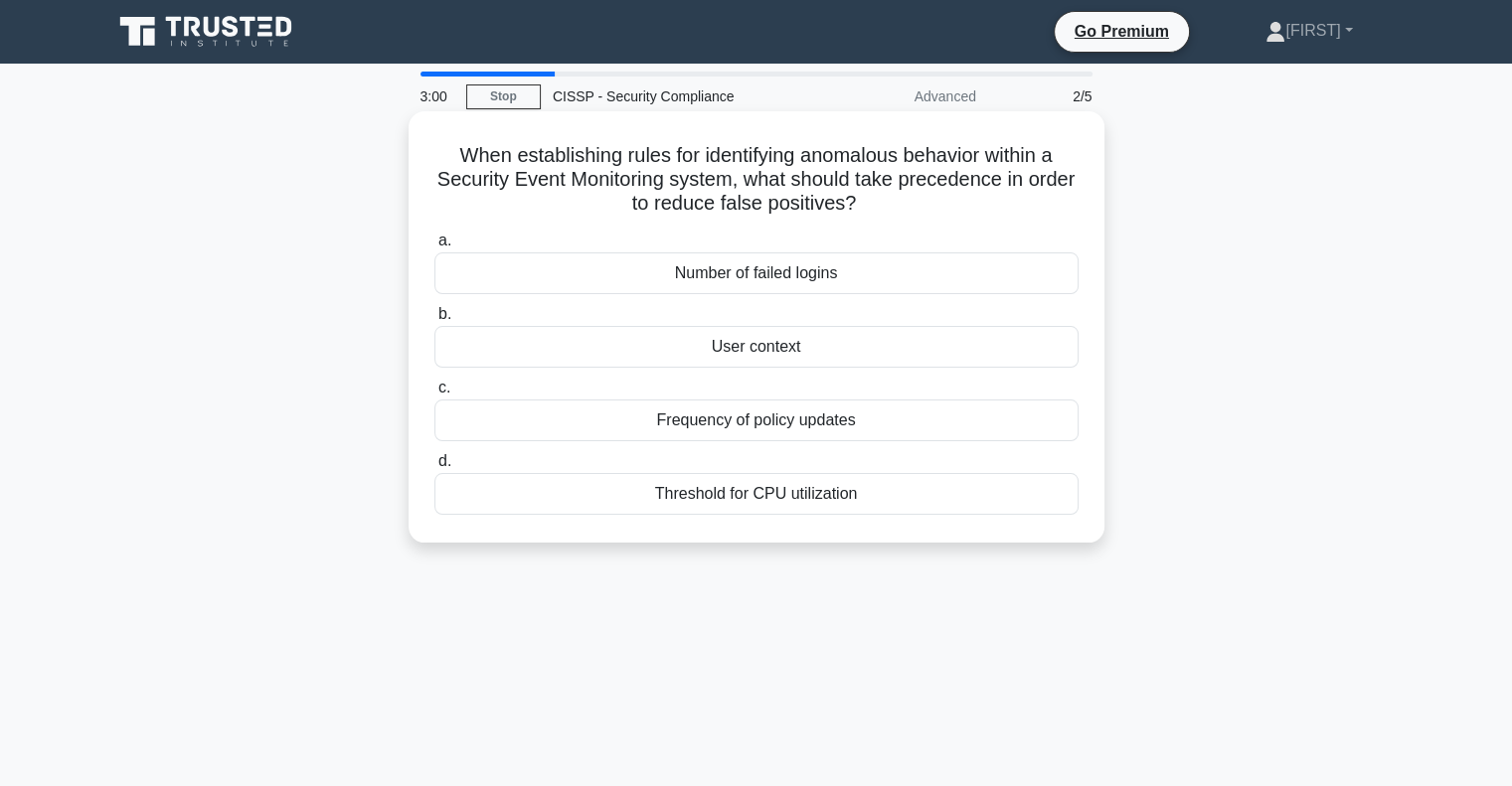 click on "User context" at bounding box center [756, 347] 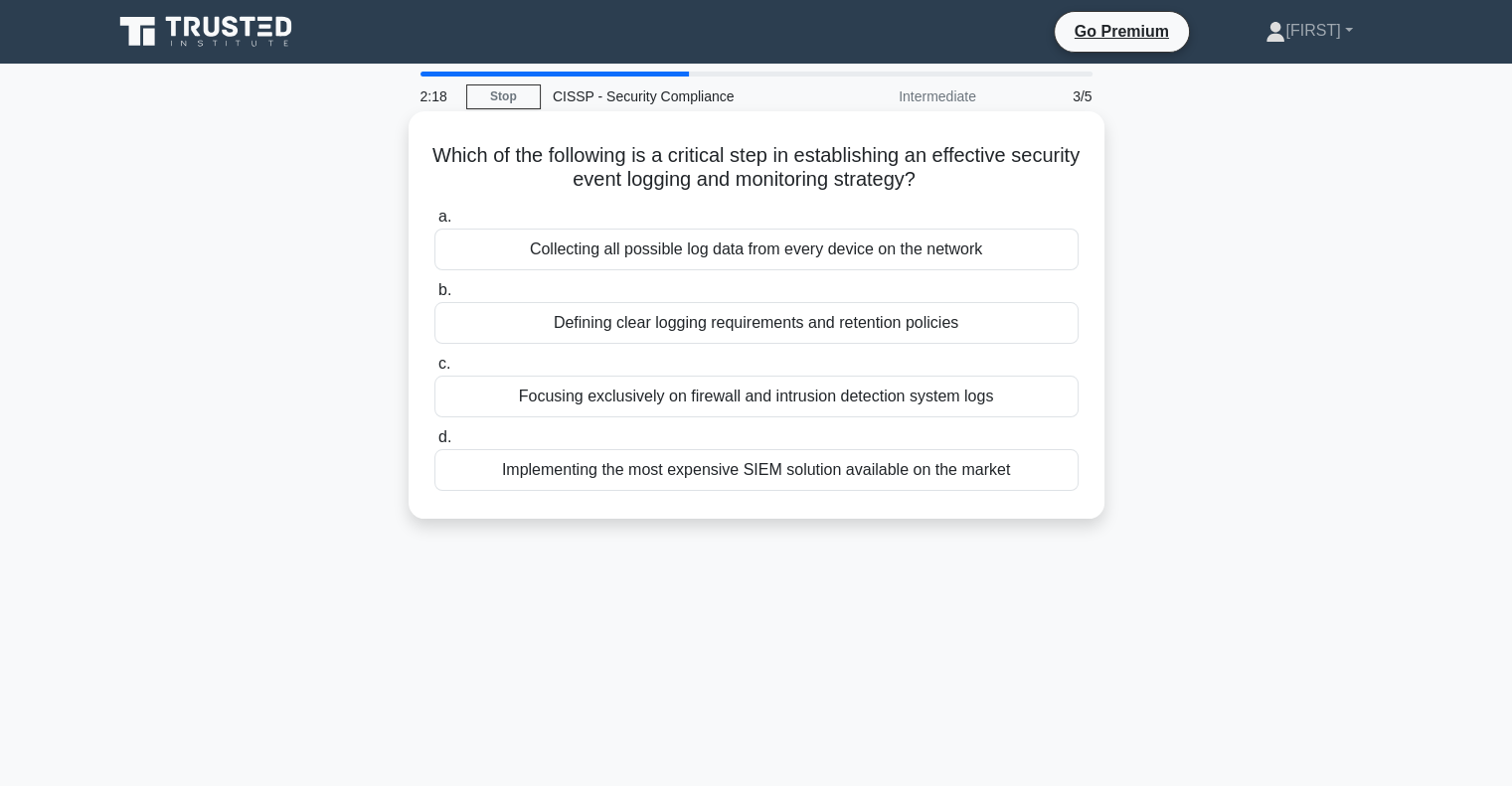 click on "Defining clear logging requirements and retention policies" at bounding box center [756, 323] 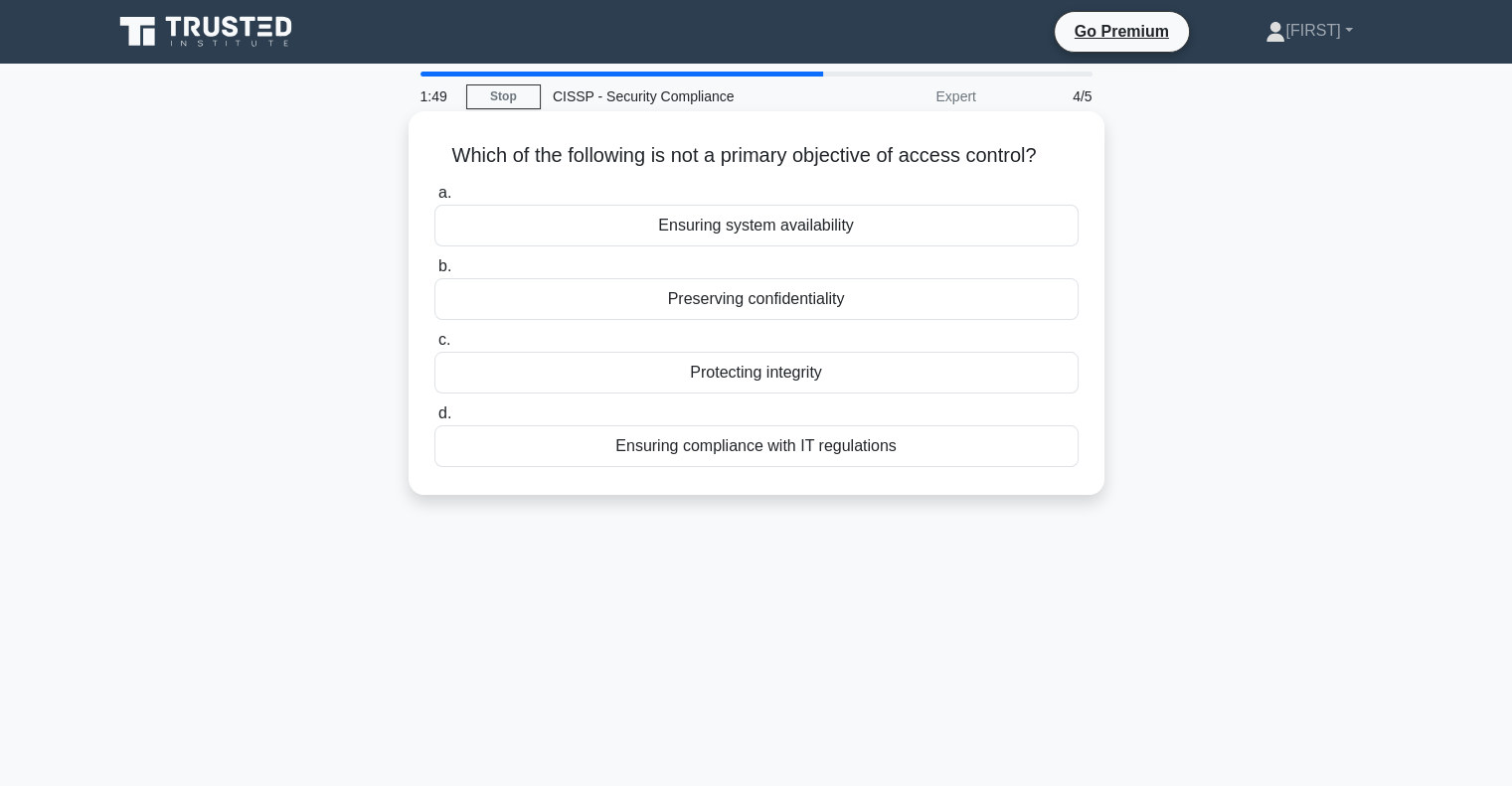 click on "Ensuring compliance with IT regulations" at bounding box center (756, 446) 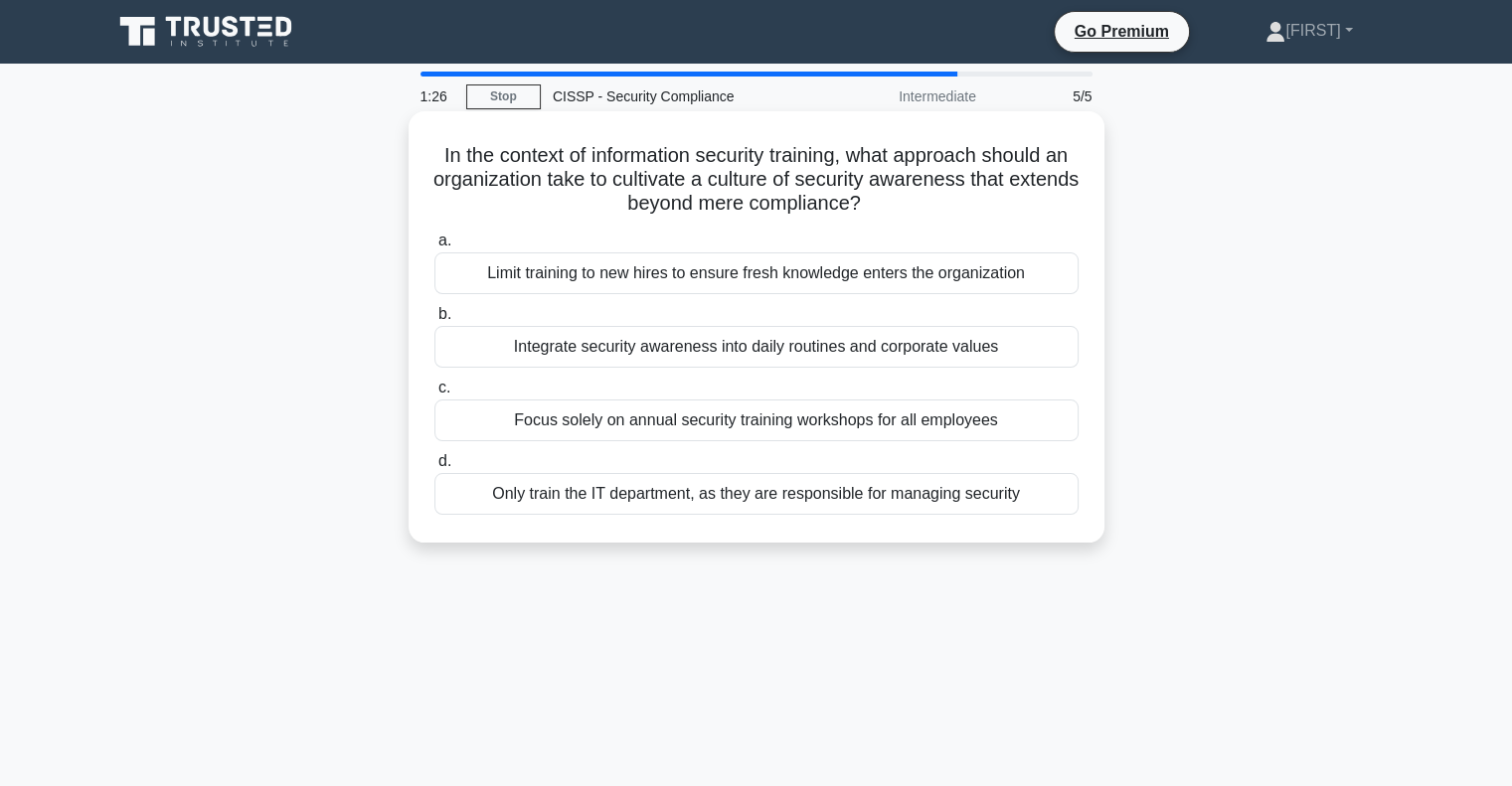 click on "Integrate security awareness into daily routines and corporate values" at bounding box center [756, 347] 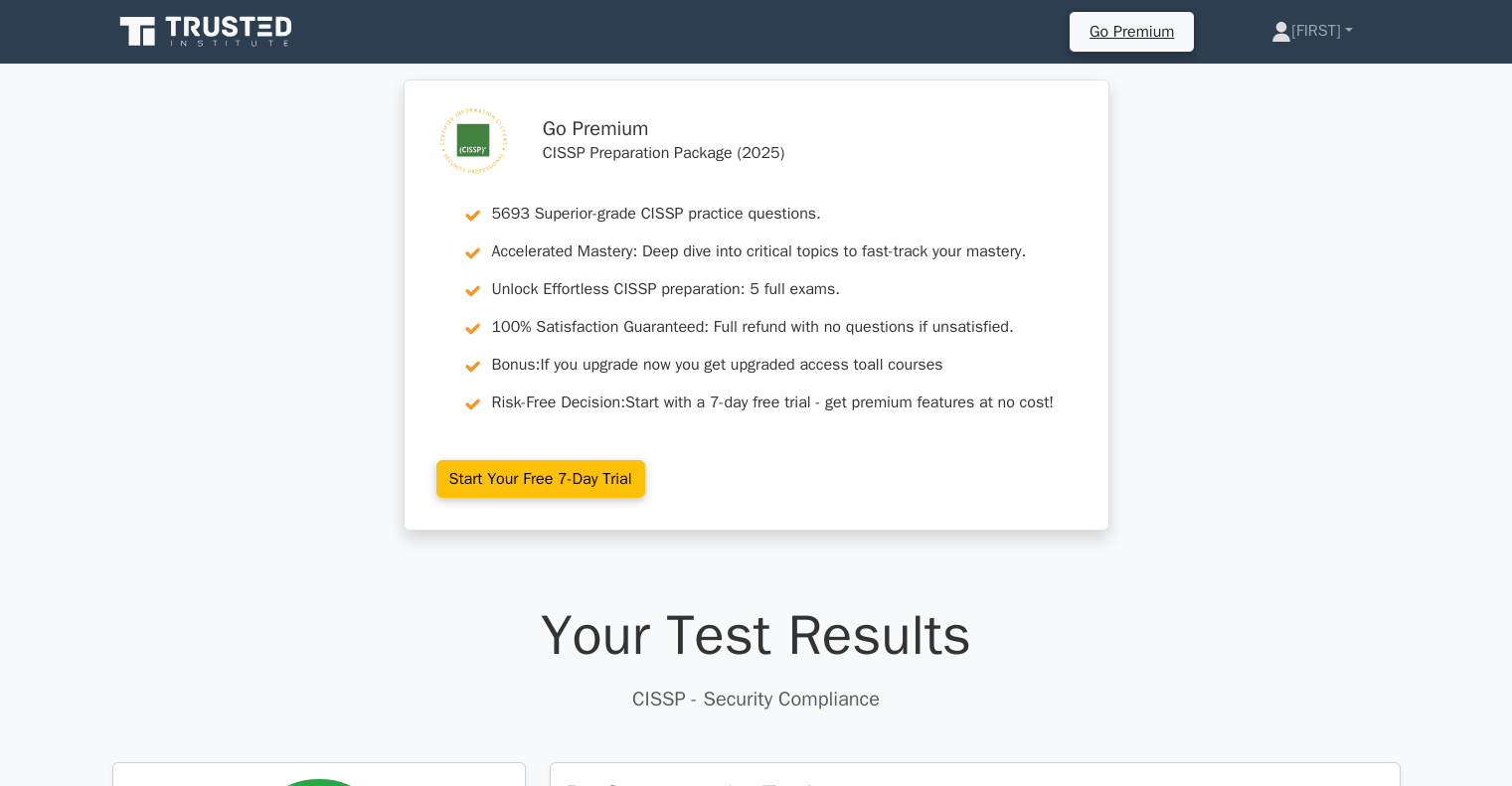 scroll, scrollTop: 0, scrollLeft: 0, axis: both 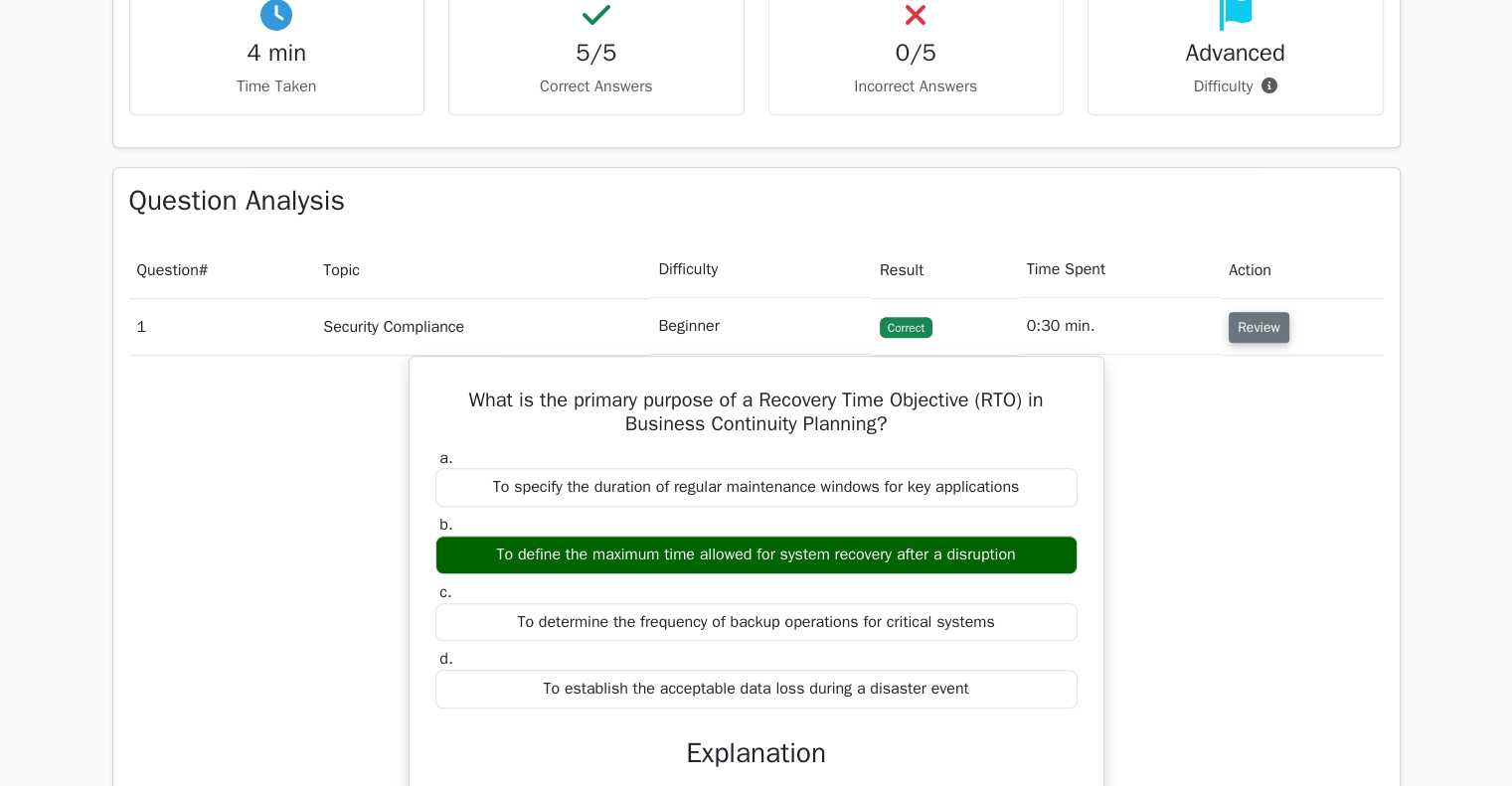 click on "Review" at bounding box center (1259, 327) 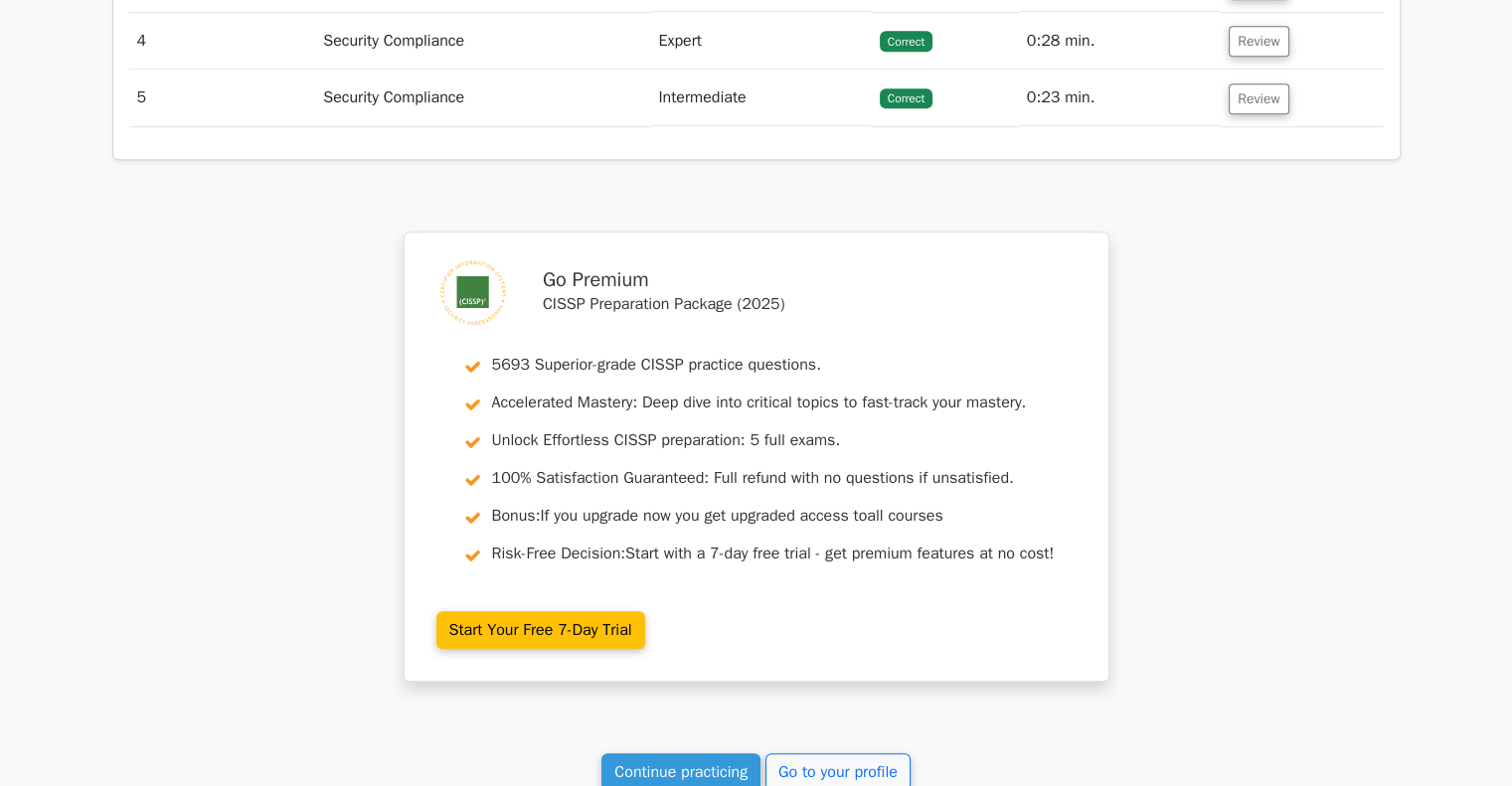scroll, scrollTop: 1689, scrollLeft: 0, axis: vertical 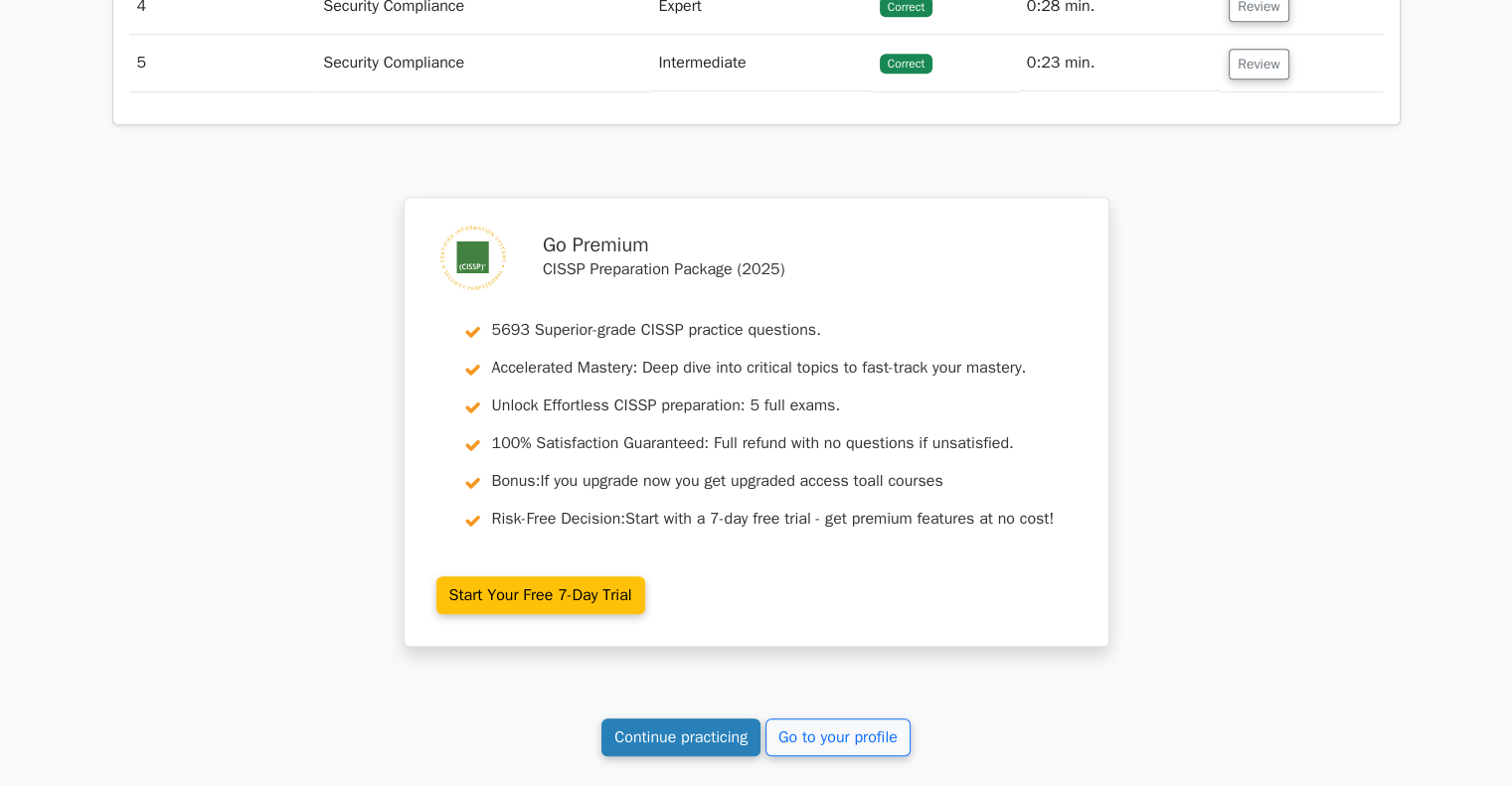 click on "Continue practicing" at bounding box center (681, 737) 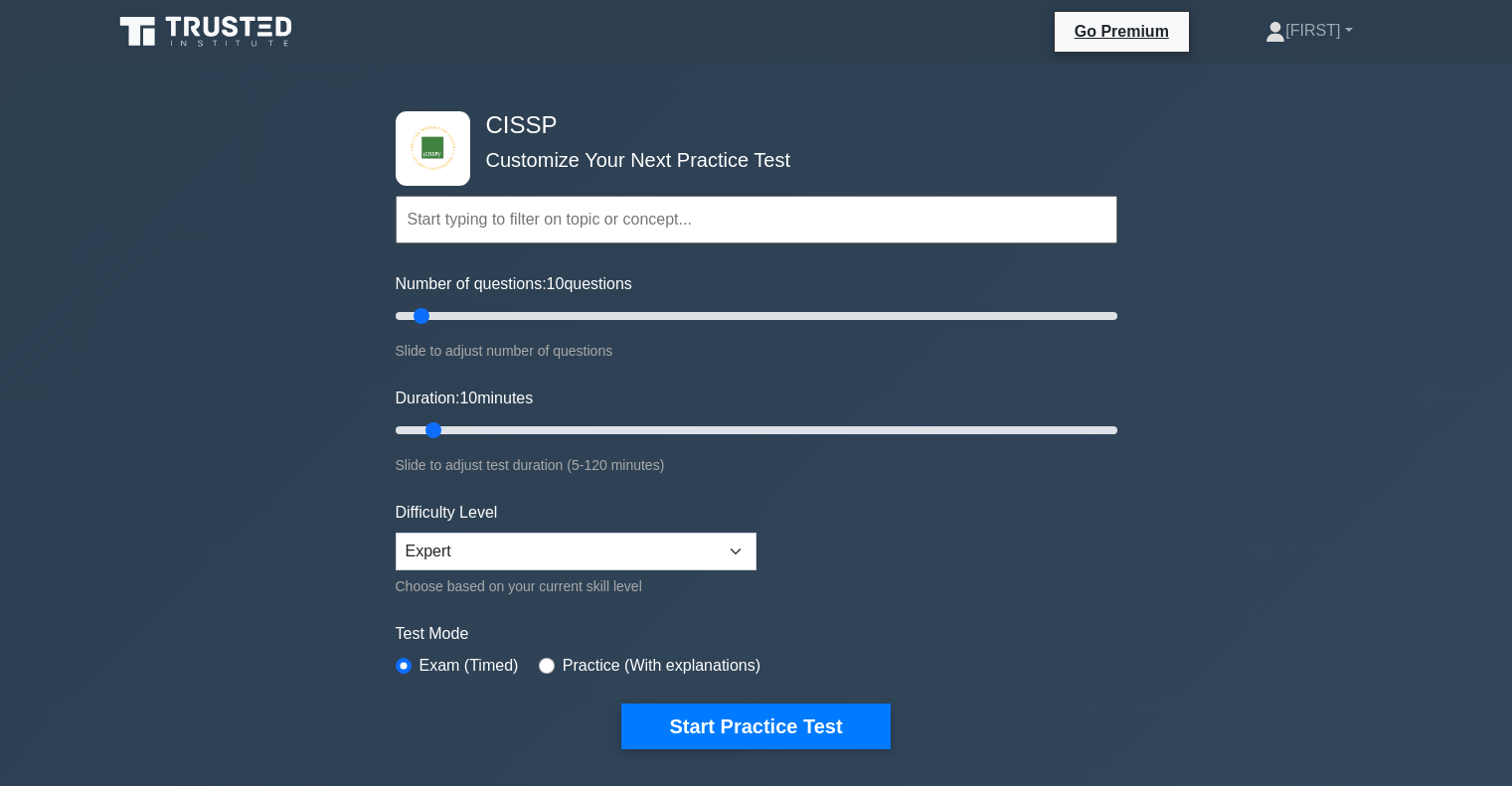 scroll, scrollTop: 0, scrollLeft: 0, axis: both 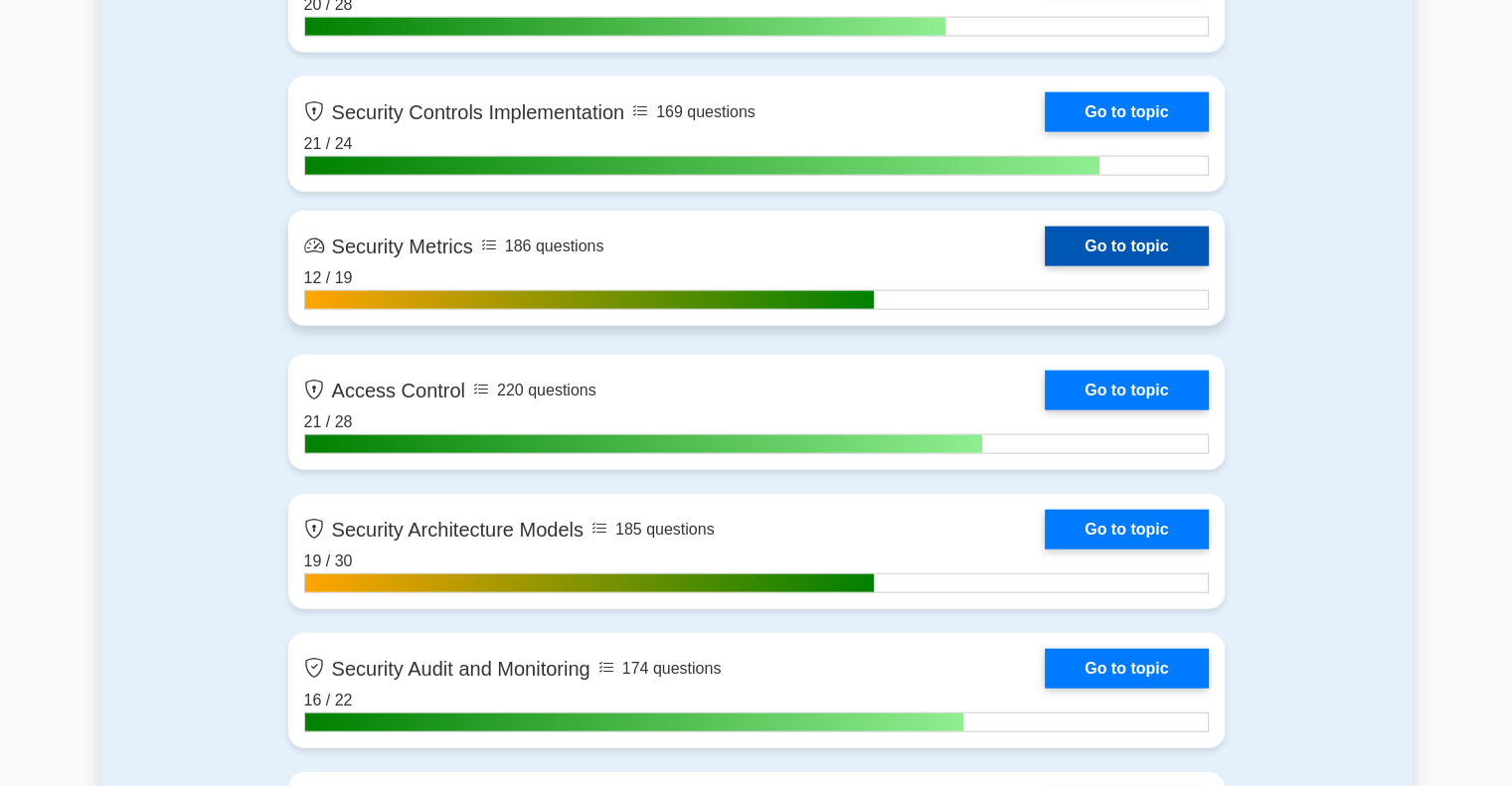 click on "Go to topic" at bounding box center [1126, 246] 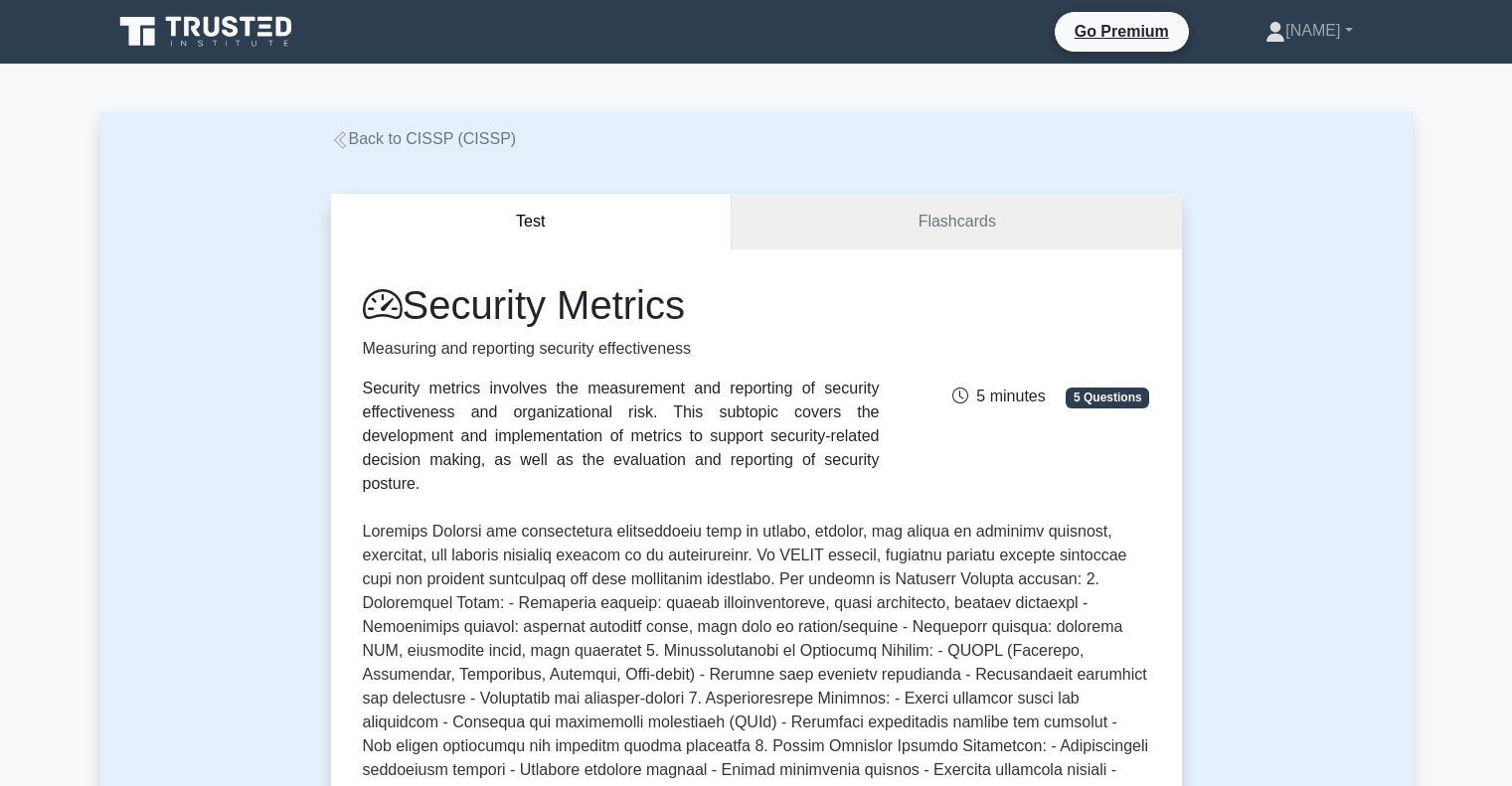 scroll, scrollTop: 0, scrollLeft: 0, axis: both 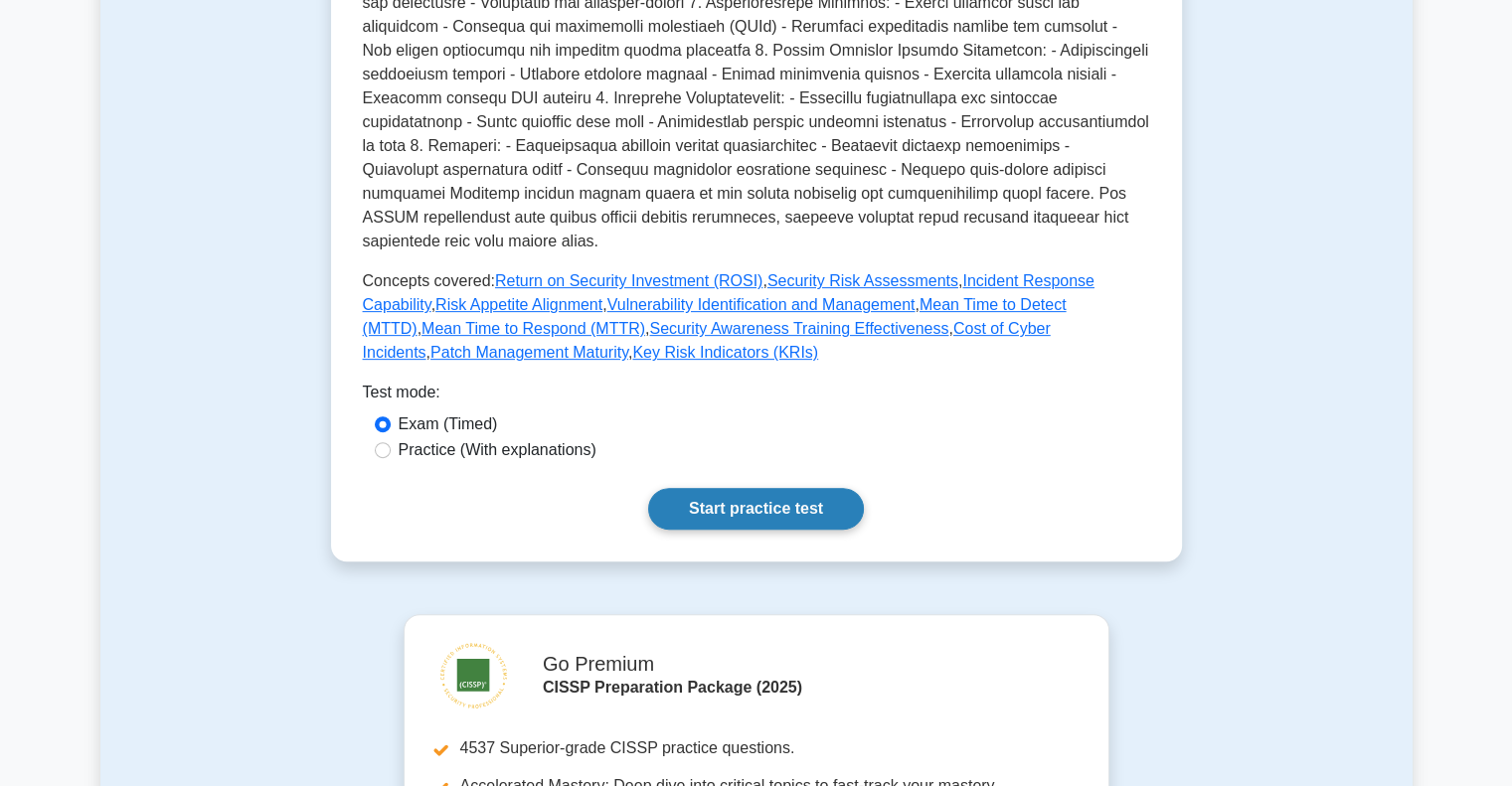 click on "Start practice test" at bounding box center [756, 509] 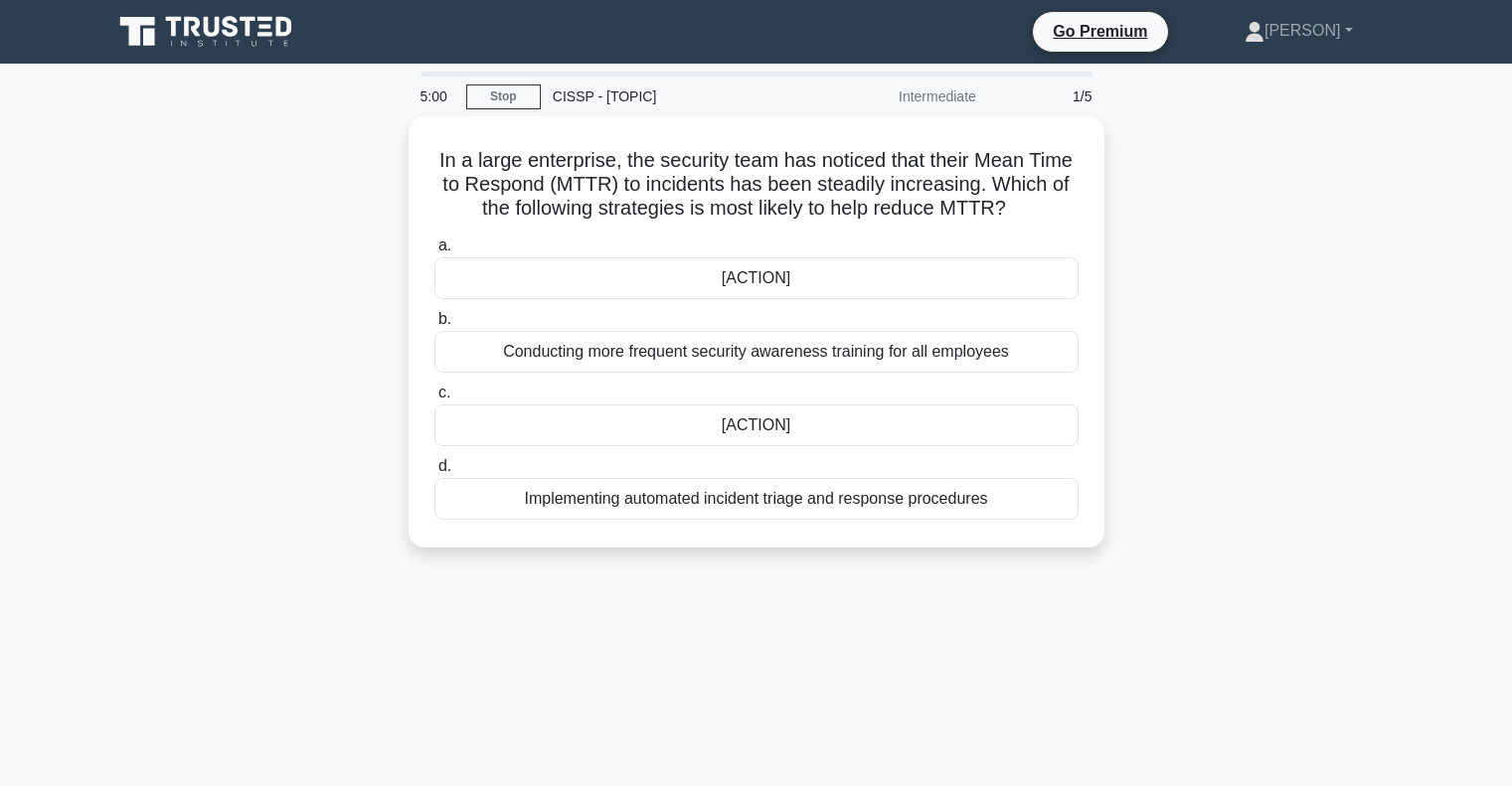 scroll, scrollTop: 0, scrollLeft: 0, axis: both 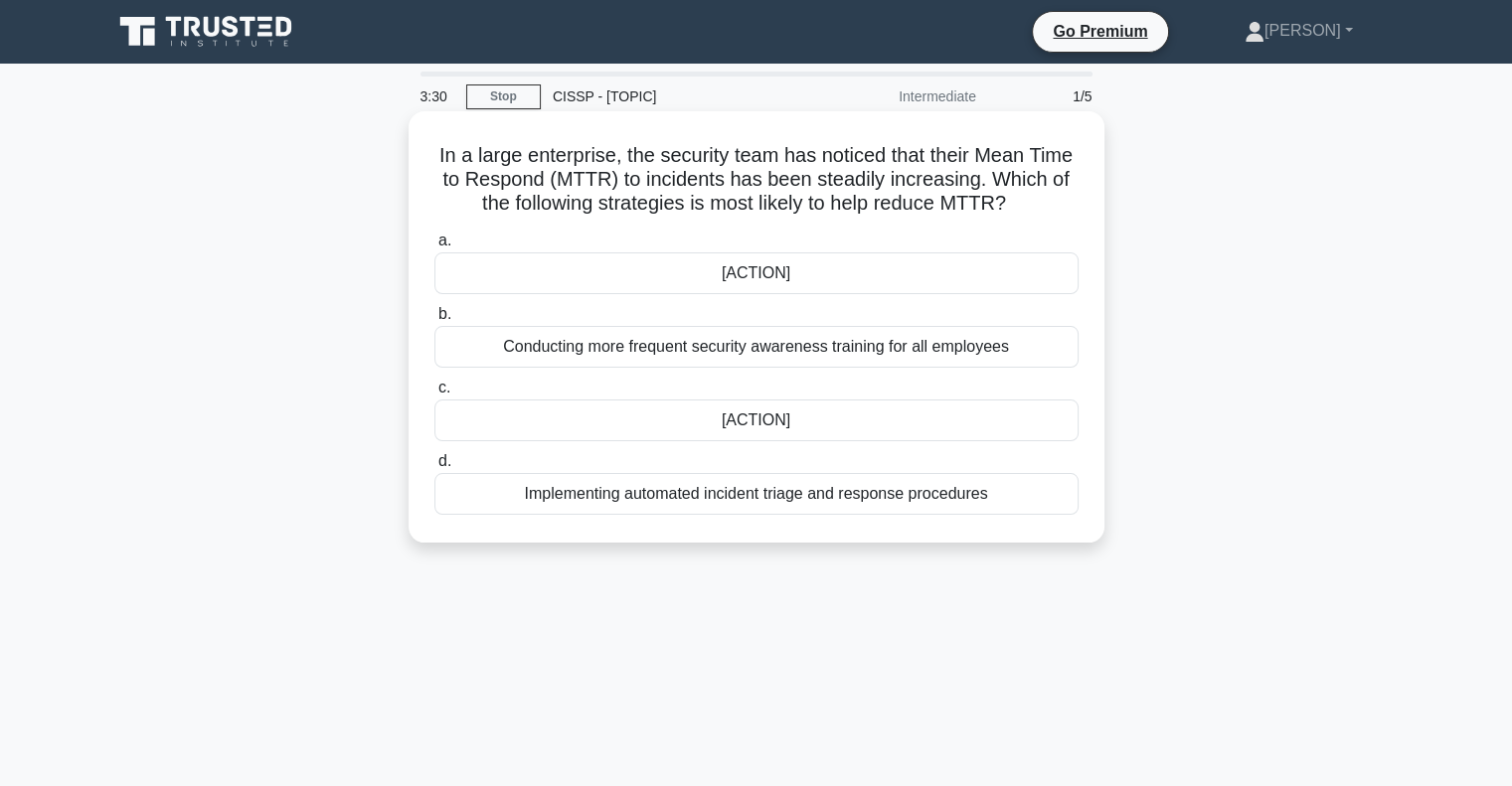 click on "Implementing automated incident triage and response procedures" at bounding box center [756, 494] 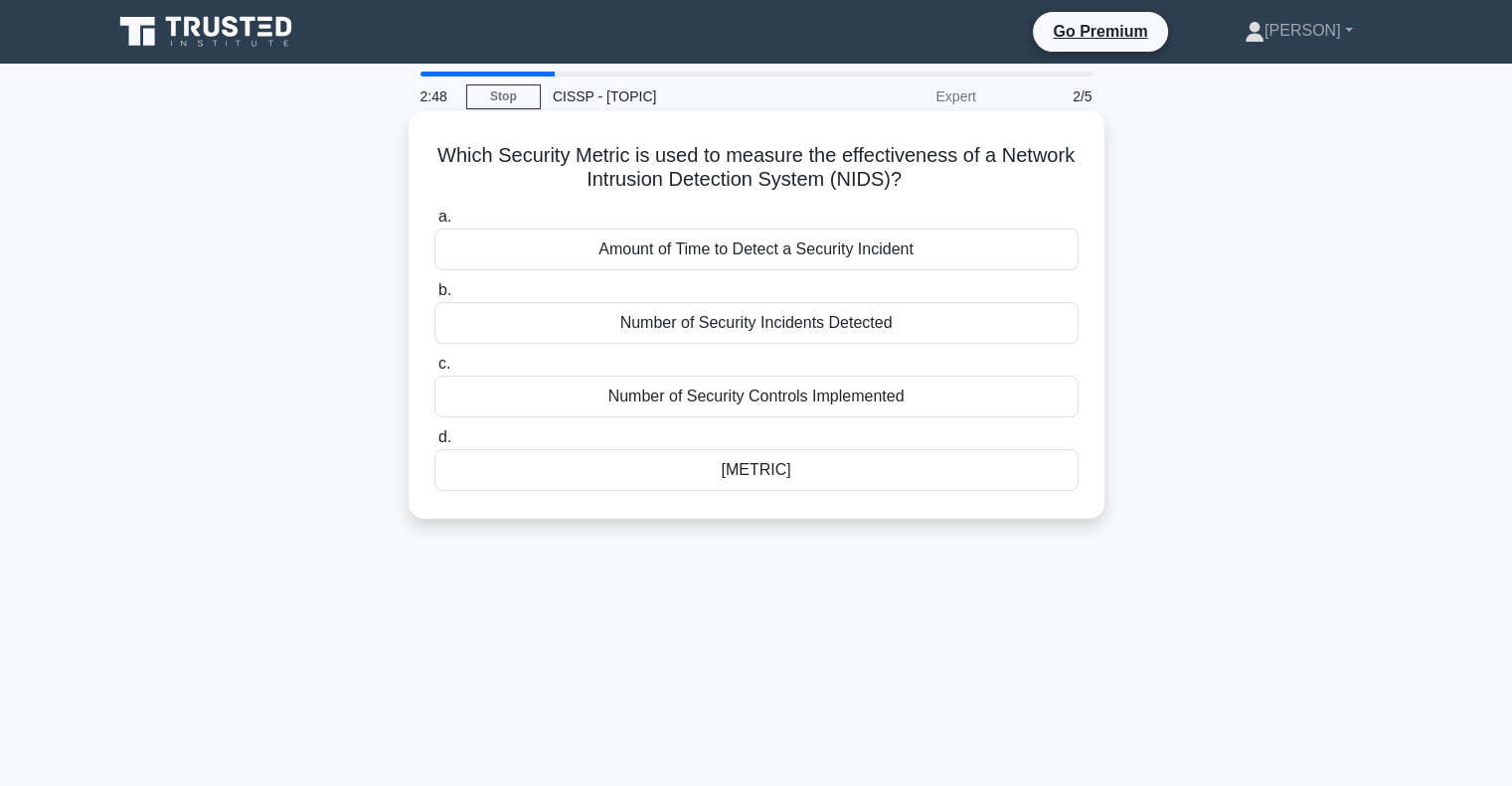 click on "Amount of Time to Detect a Security Incident" at bounding box center (756, 249) 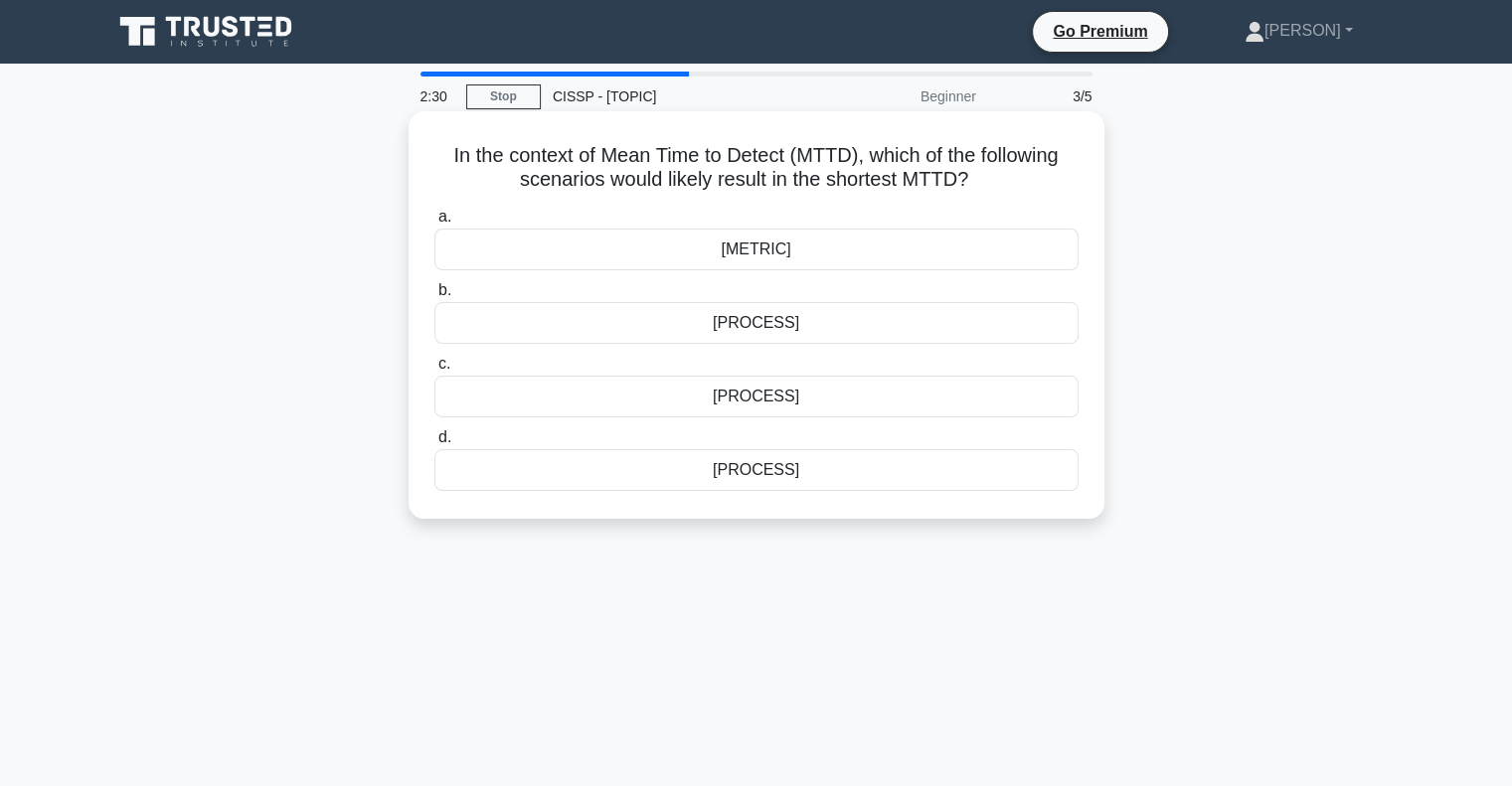 click on "Real-time monitoring with automated alerts" at bounding box center [756, 249] 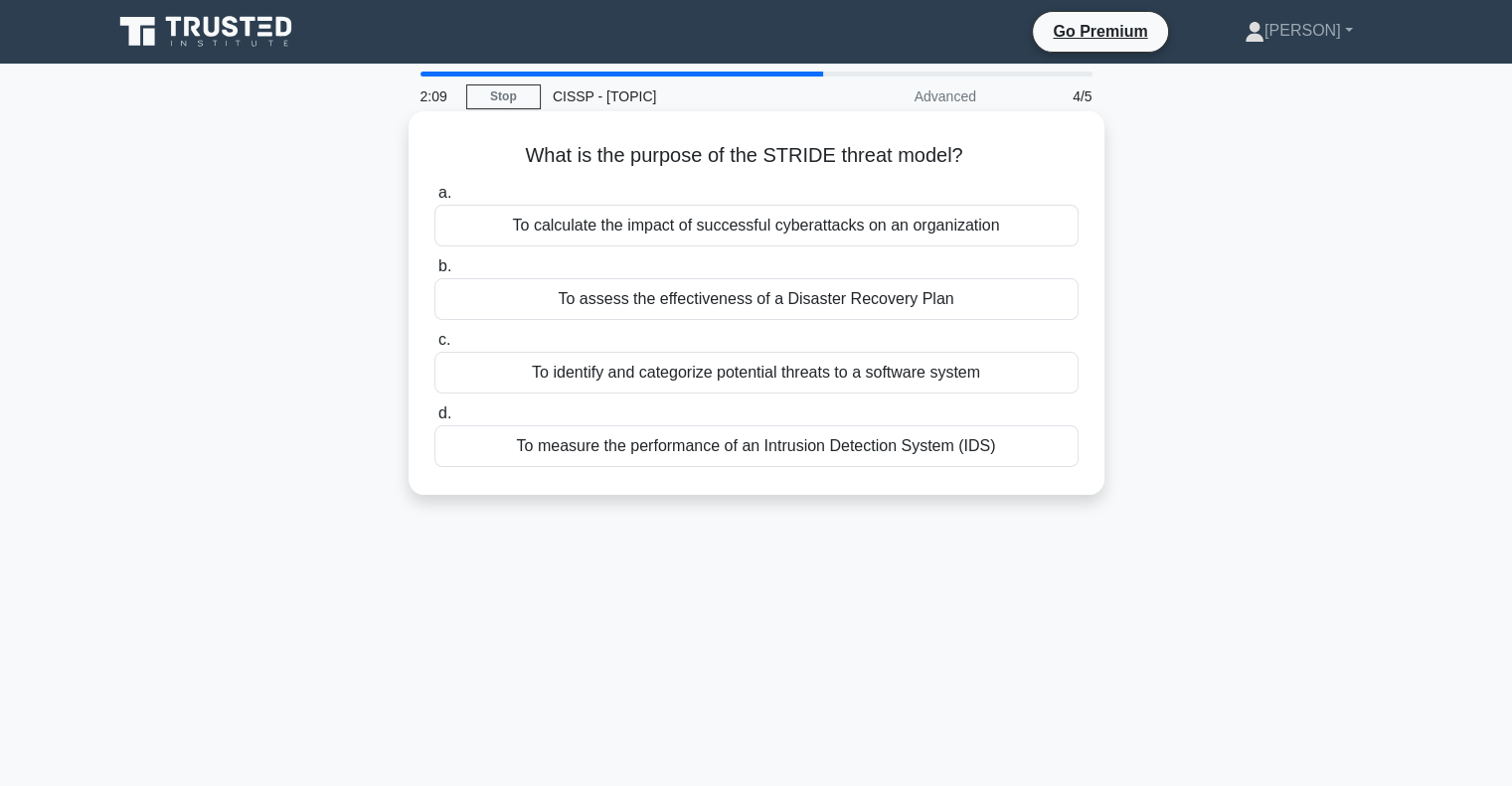 click on "To identify and categorize potential threats to a software system" at bounding box center [756, 373] 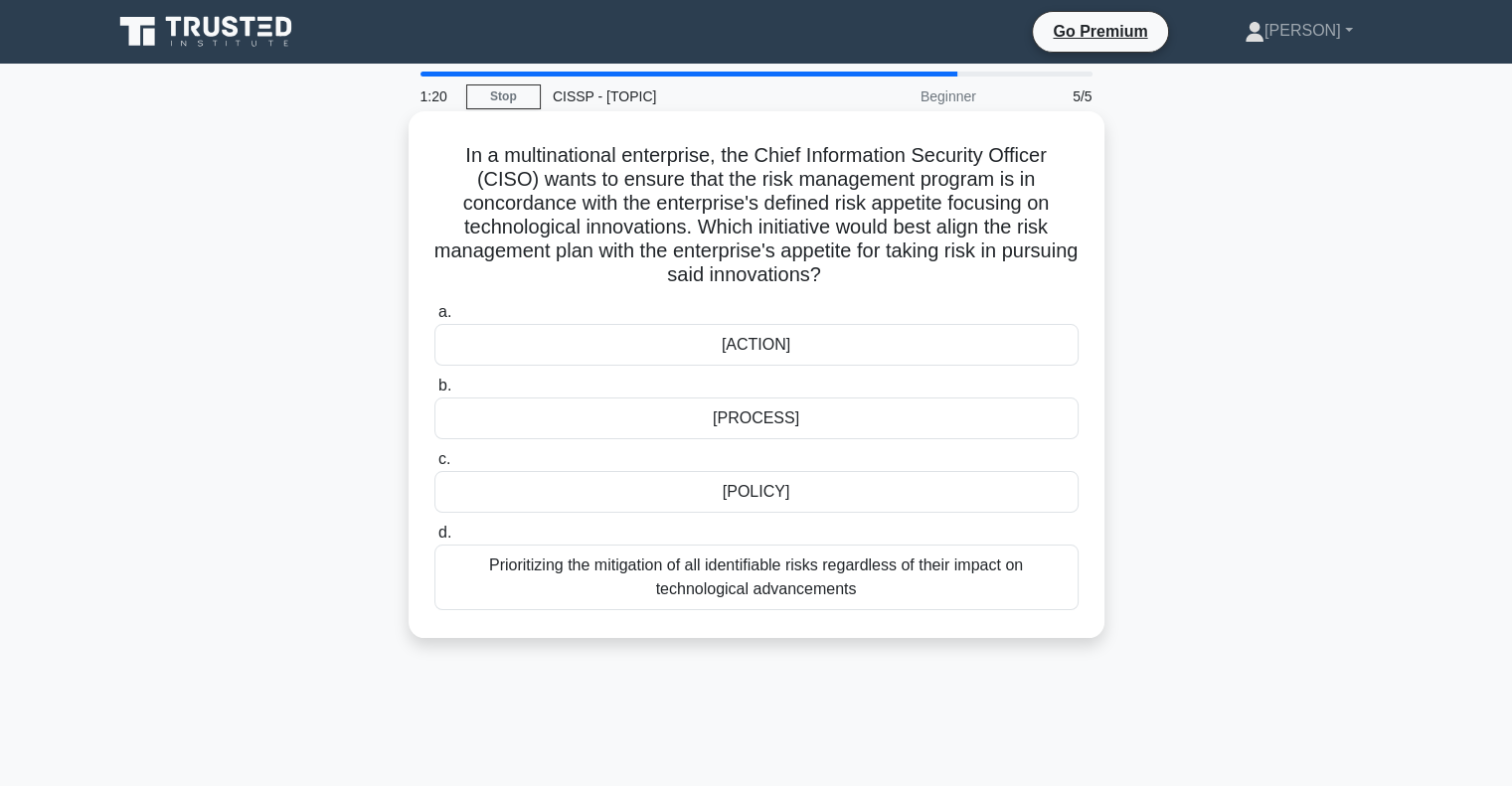 click on "Implementing an iterative risk assessment process that evaluates new technologies against strategic objectives" at bounding box center (756, 418) 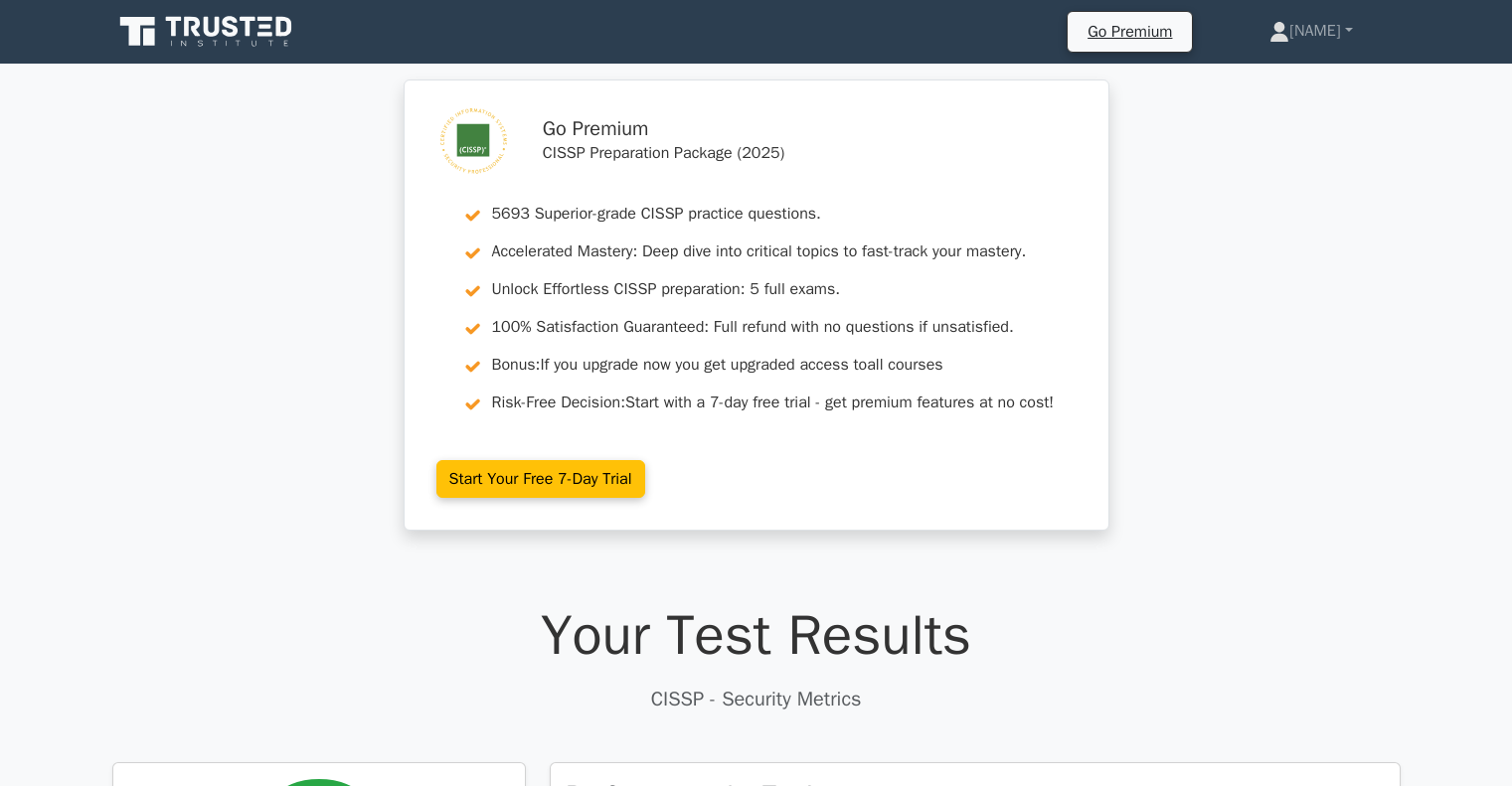 scroll, scrollTop: 0, scrollLeft: 0, axis: both 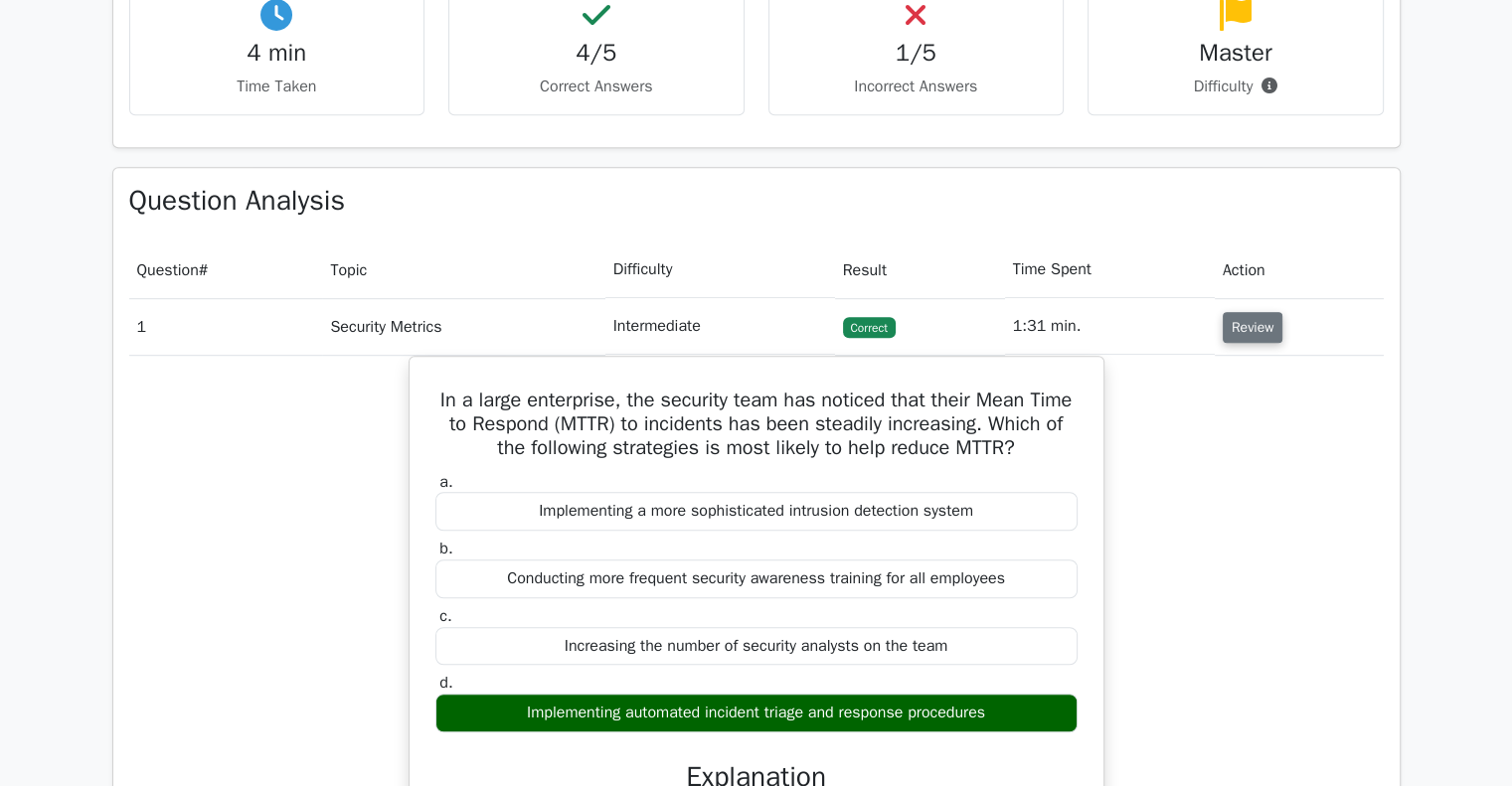 click on "Review" at bounding box center (1253, 327) 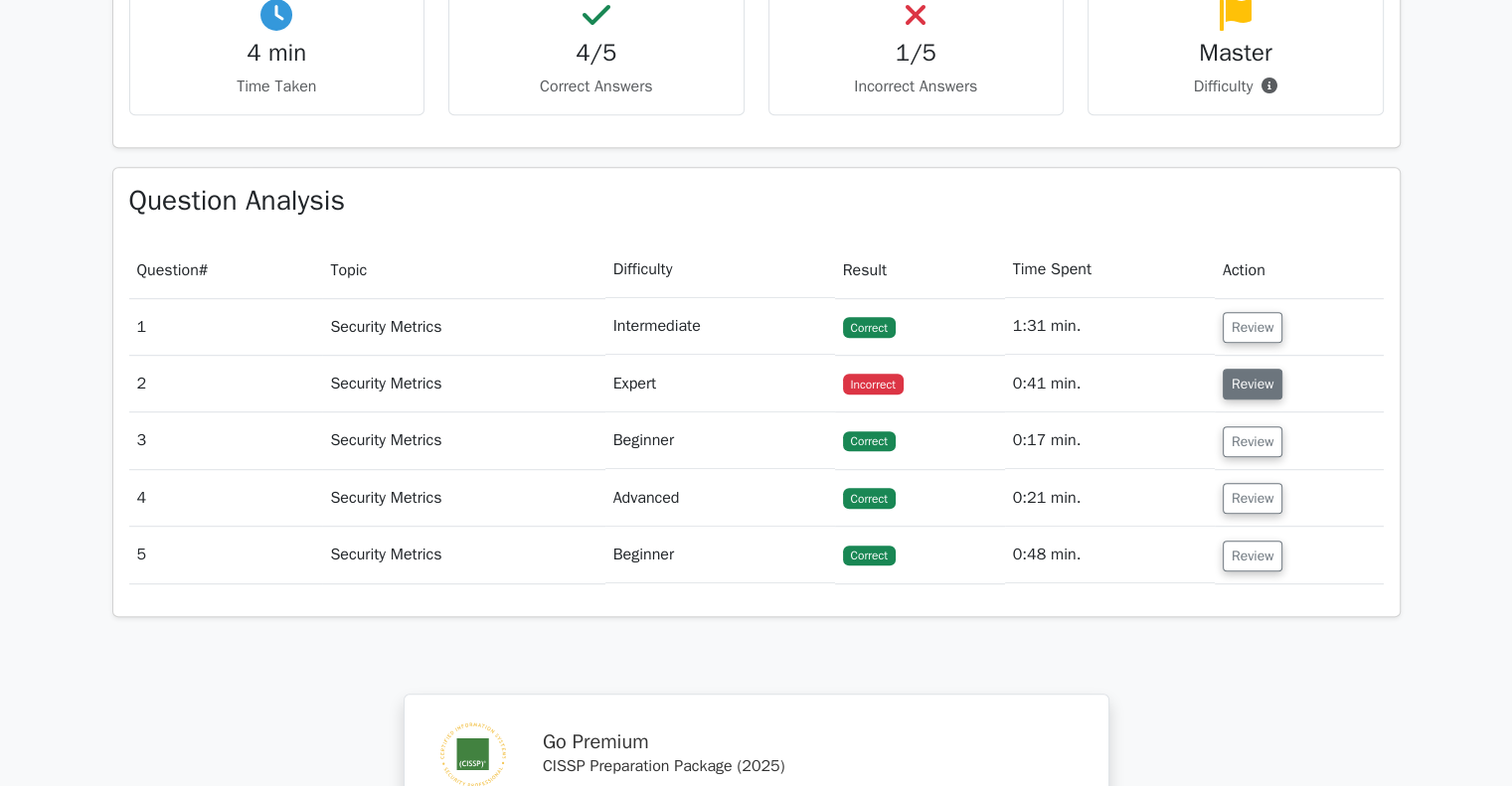 click on "Review" at bounding box center (1253, 384) 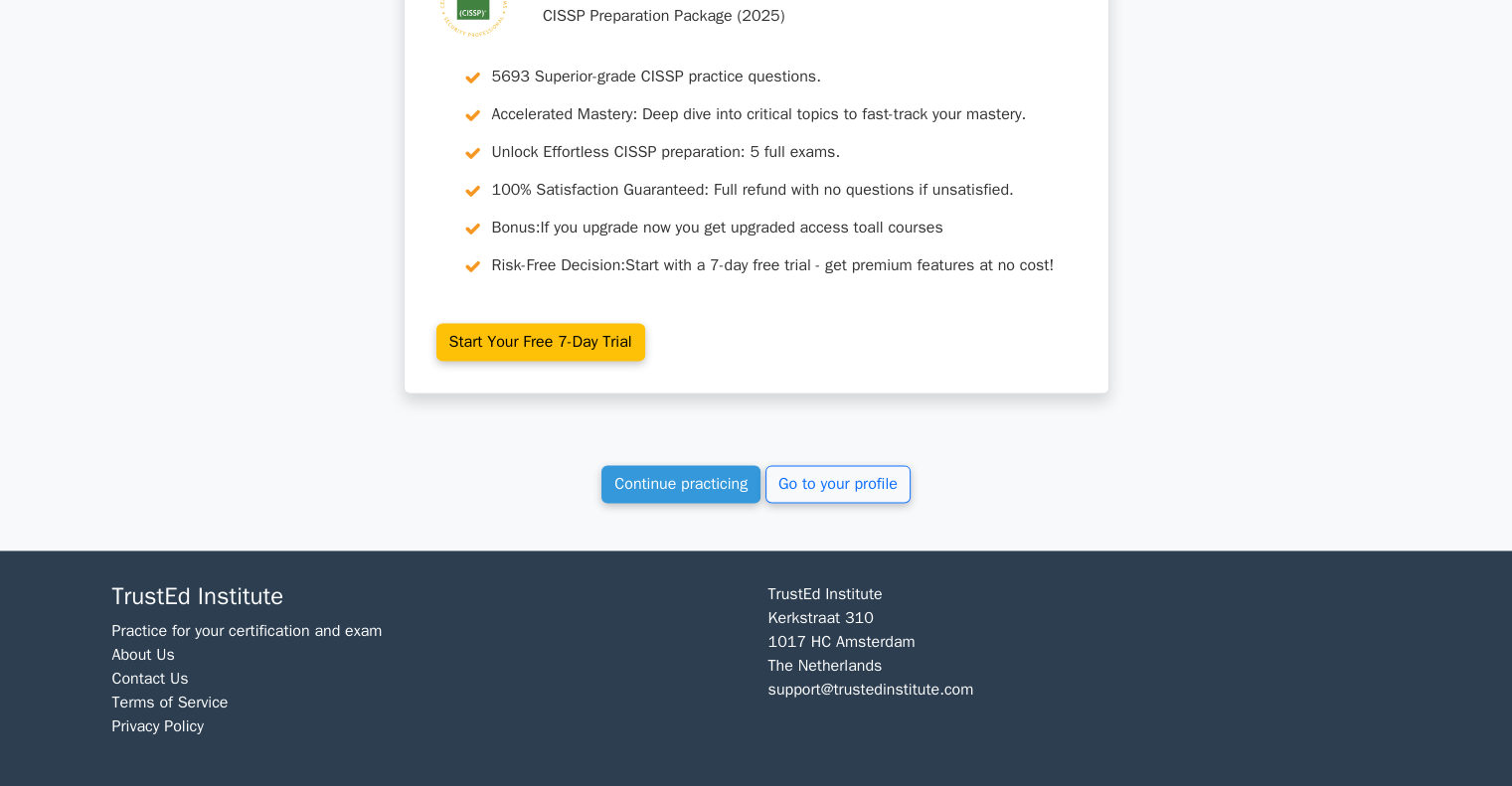 scroll, scrollTop: 2634, scrollLeft: 0, axis: vertical 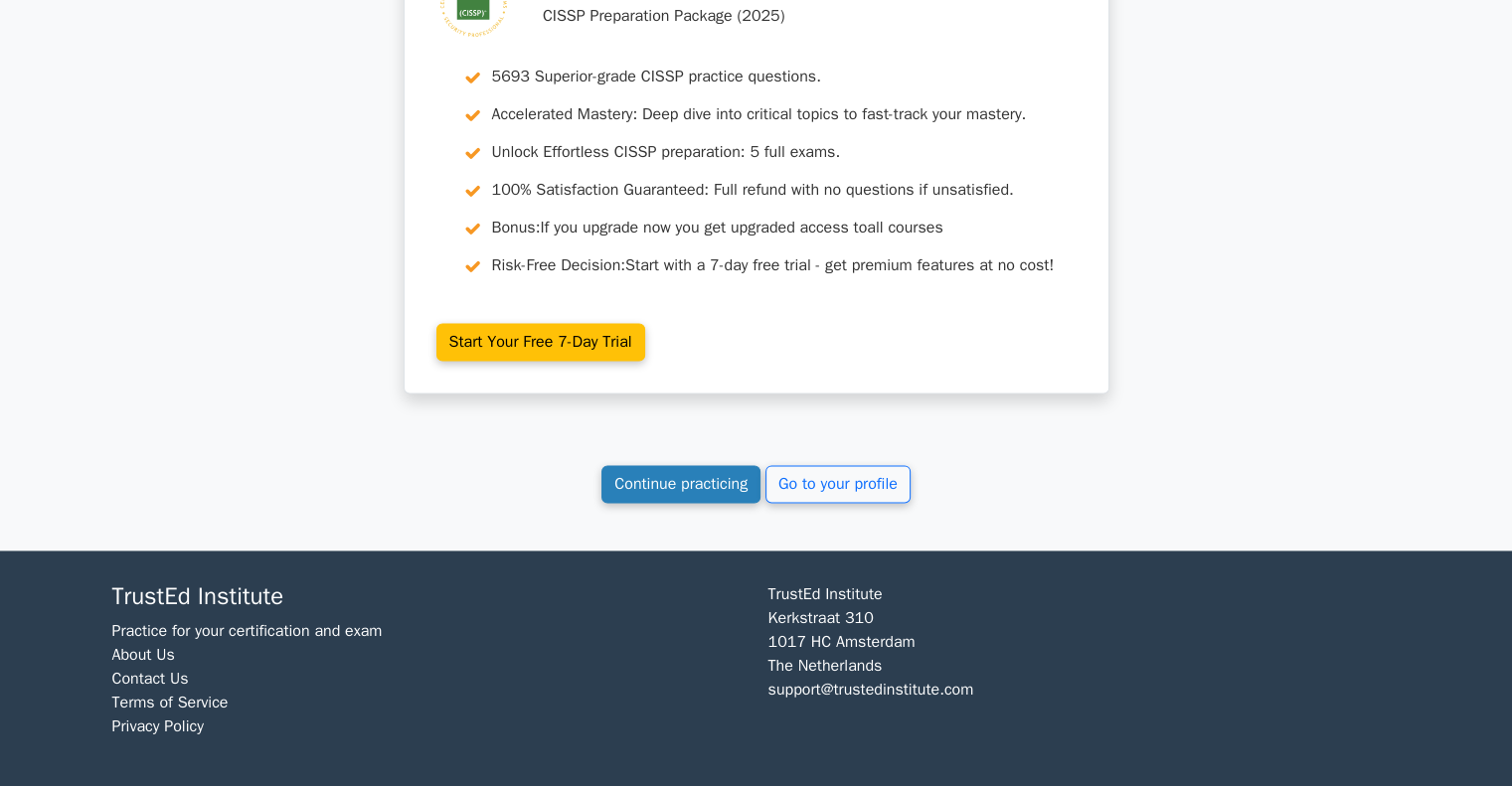 click on "Continue practicing" at bounding box center (681, 484) 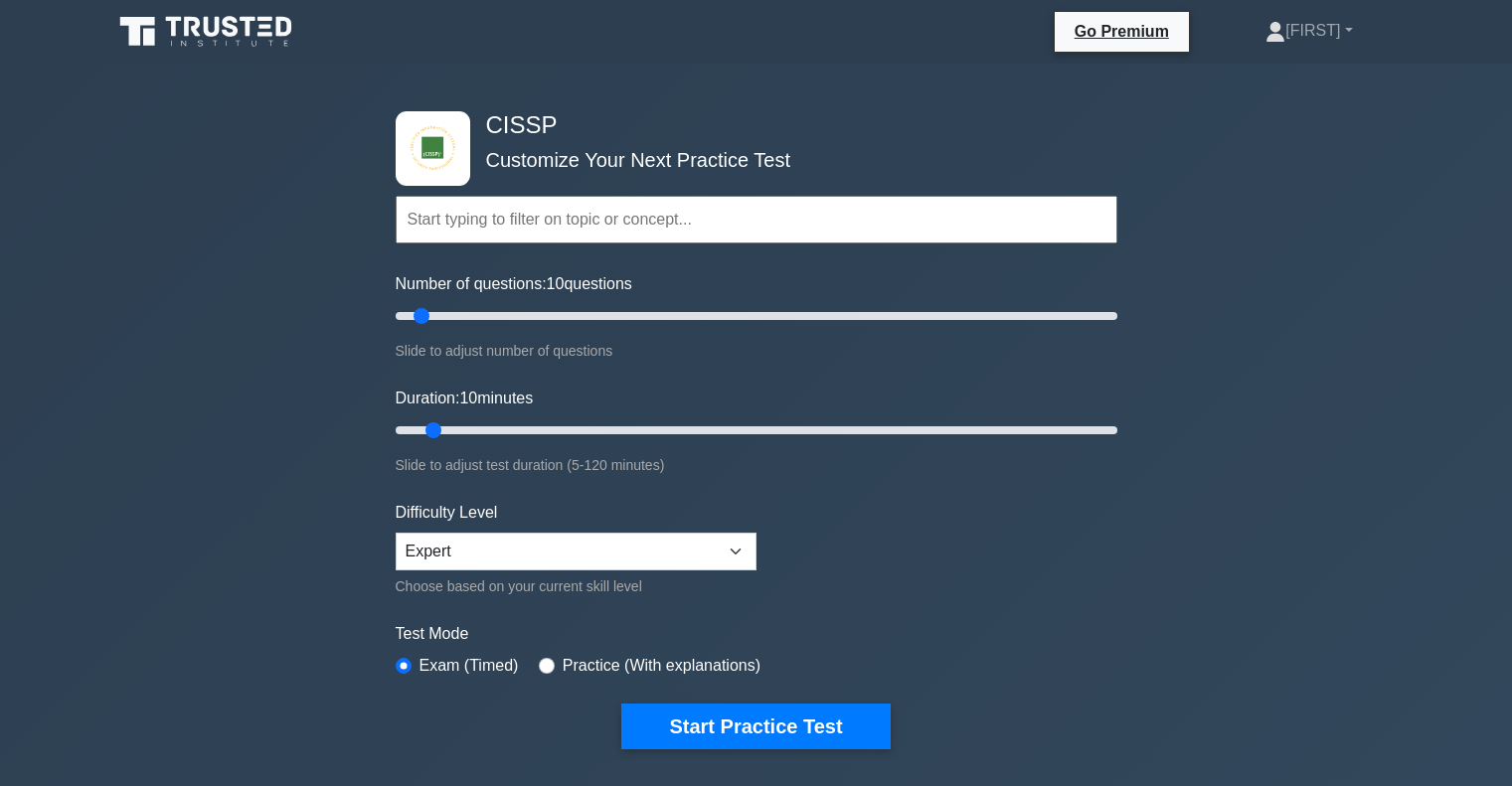 scroll, scrollTop: 0, scrollLeft: 0, axis: both 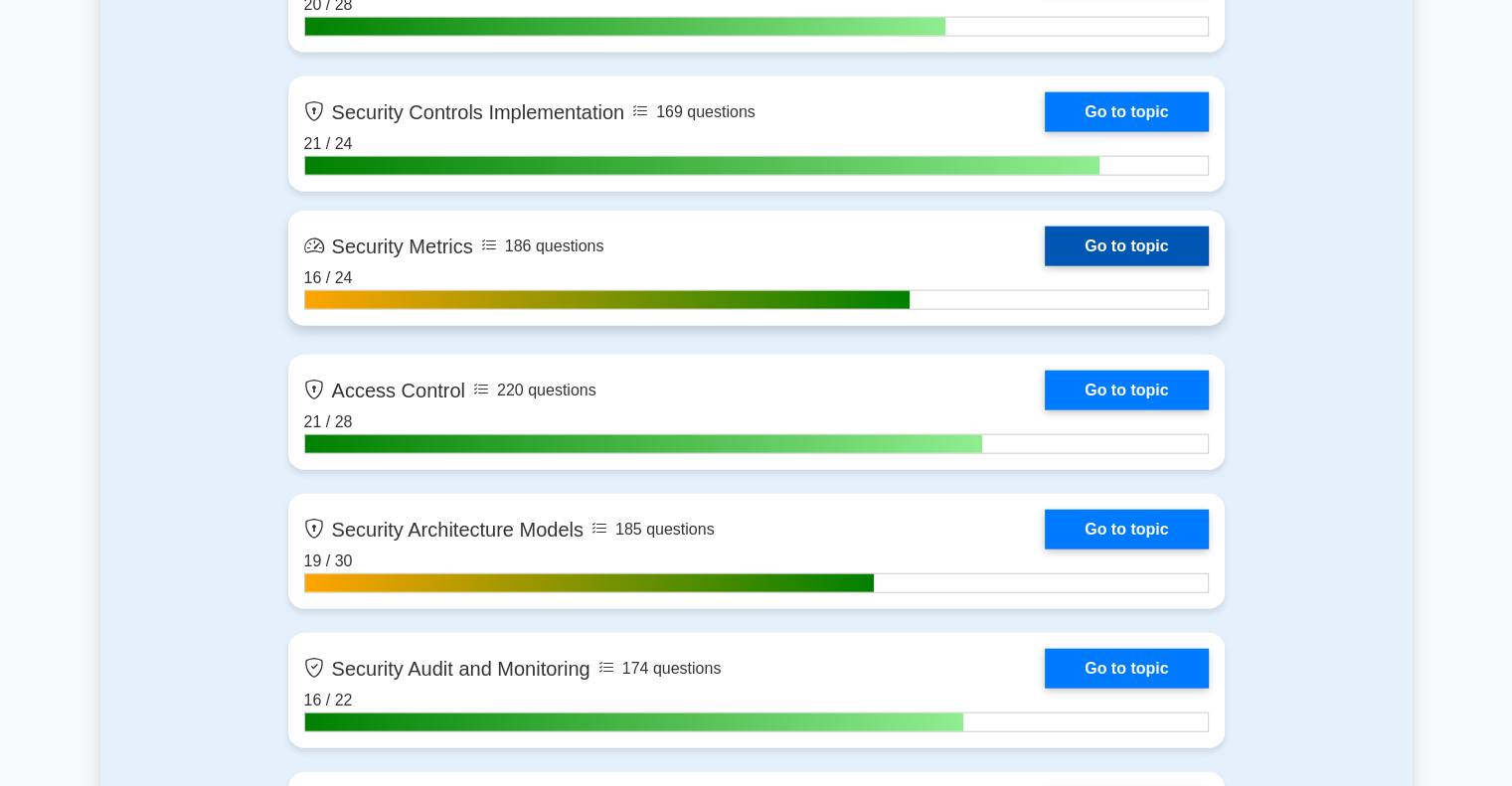 click on "Go to topic" at bounding box center [1126, 246] 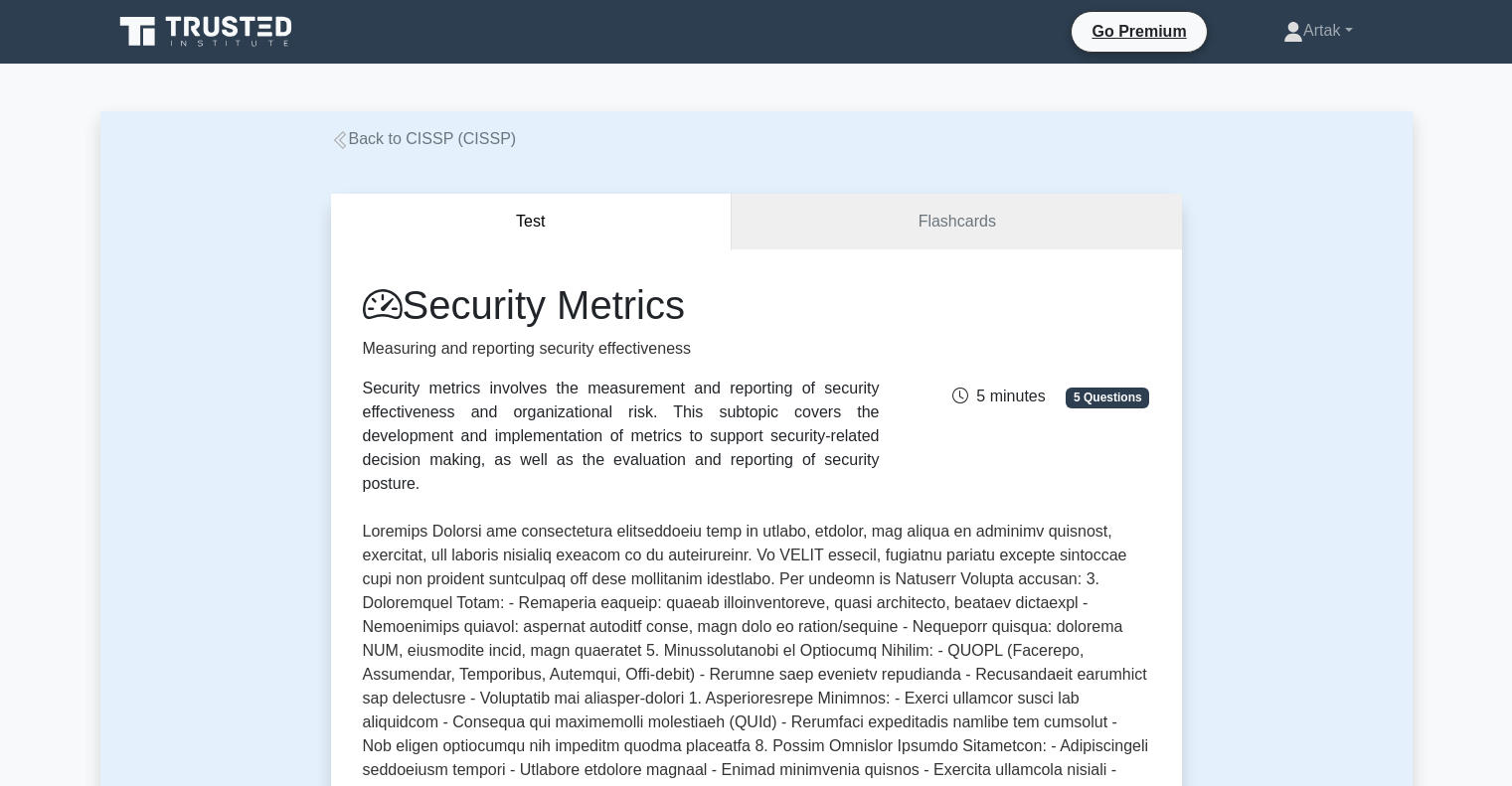 scroll, scrollTop: 0, scrollLeft: 0, axis: both 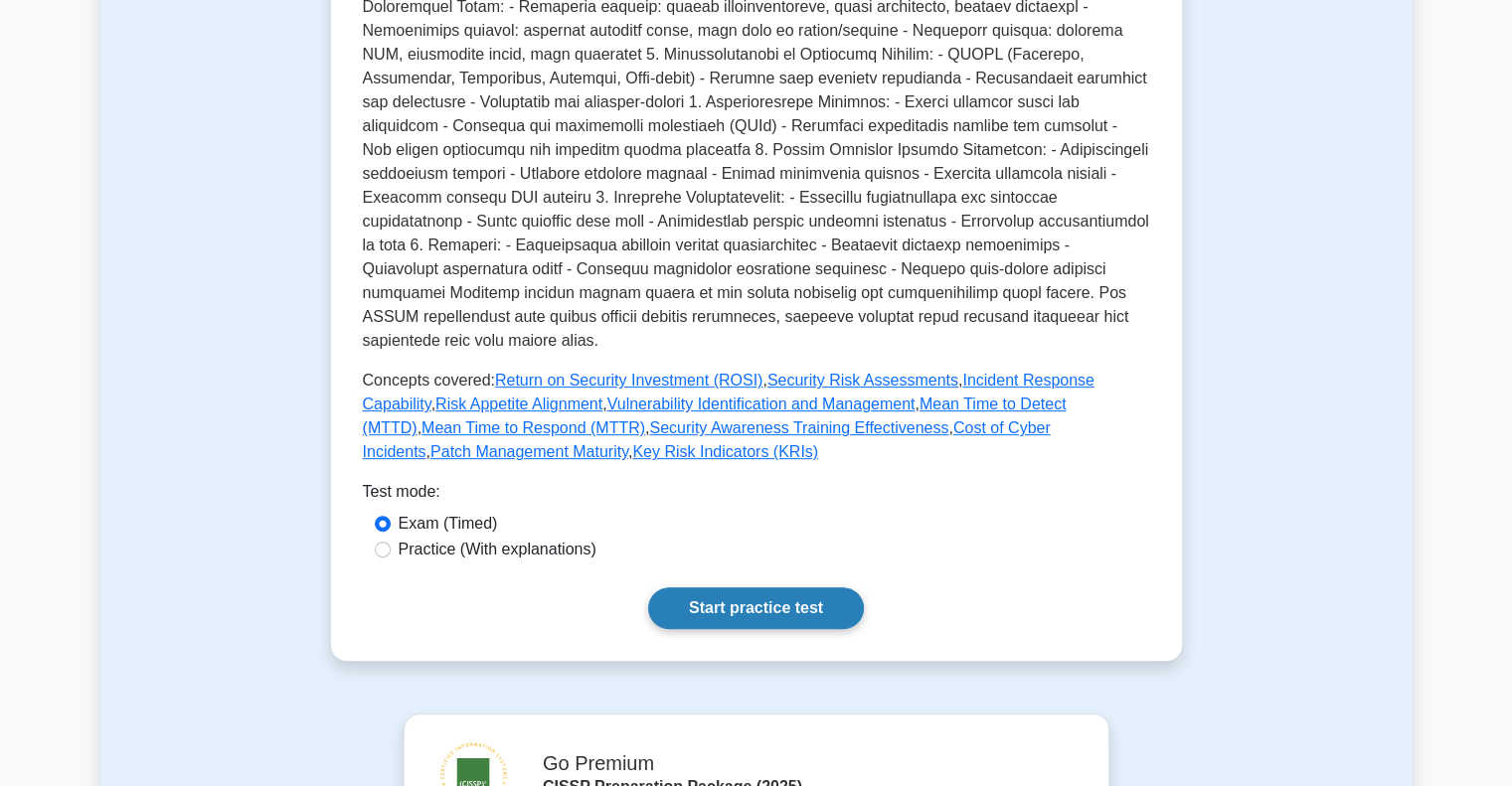 click on "Security Metrics
Measuring and reporting security effectiveness
Security metrics involves the measurement and reporting of security effectiveness and organizational risk. This subtopic covers the development and implementation of metrics to support security-related decision making, as well as the evaluation and reporting of security posture.
[DURATION] minutes
5 Questions
,  ,  ,  ," at bounding box center [756, 157] 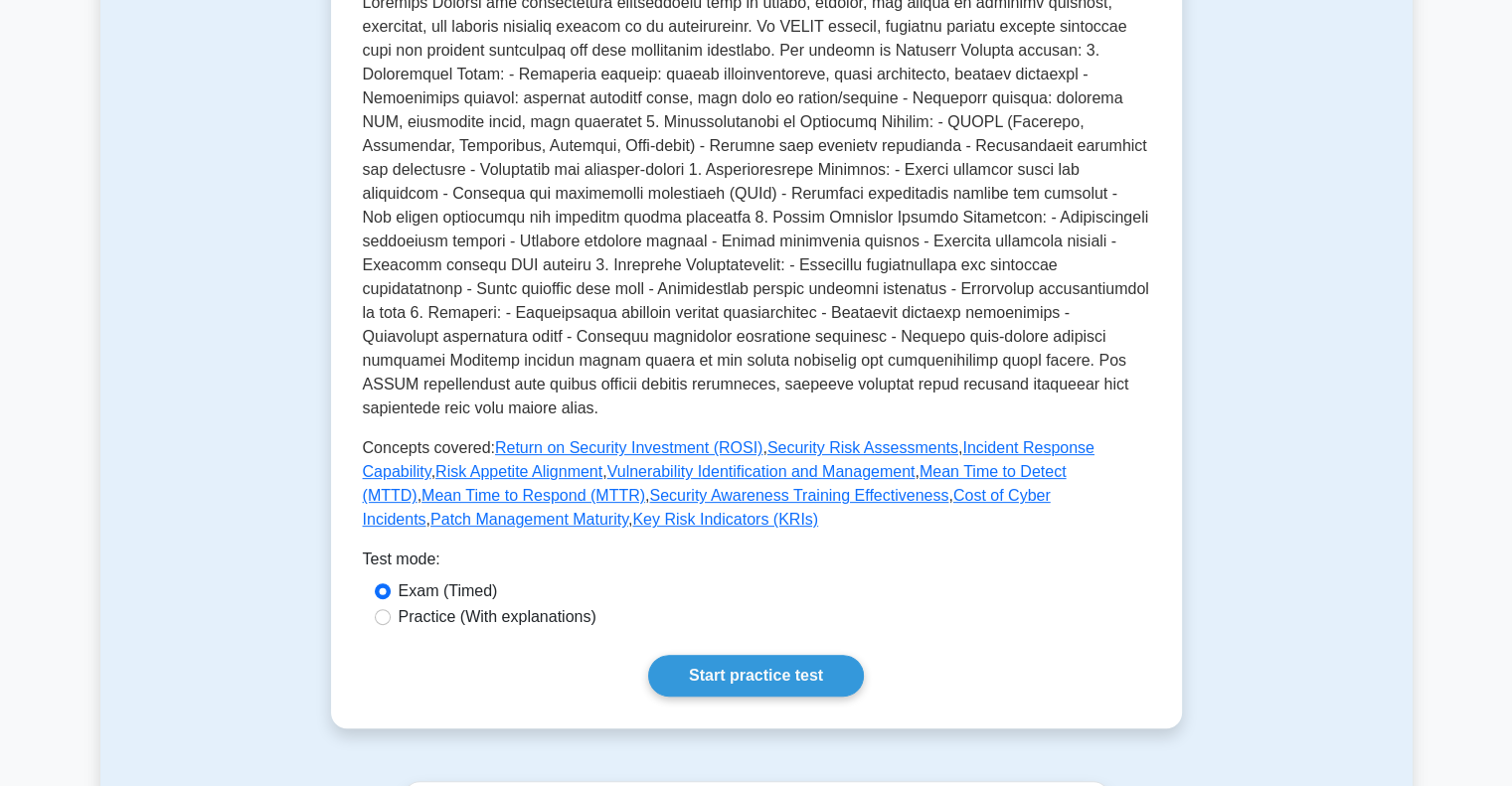 scroll, scrollTop: 497, scrollLeft: 0, axis: vertical 